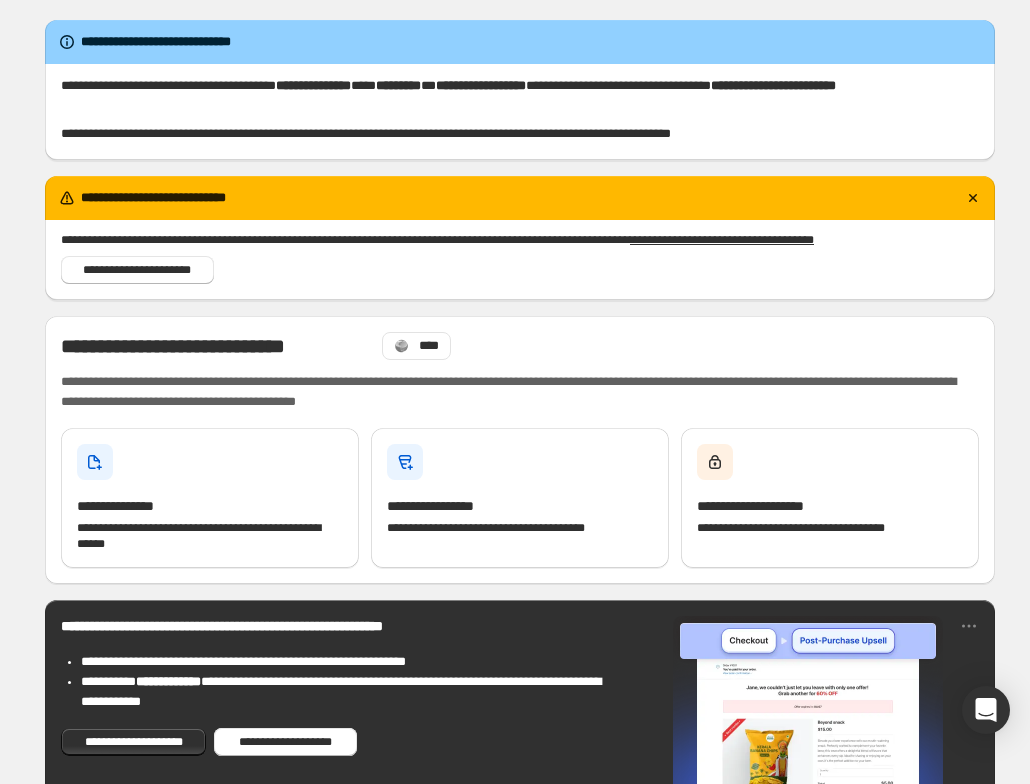 scroll, scrollTop: 0, scrollLeft: 0, axis: both 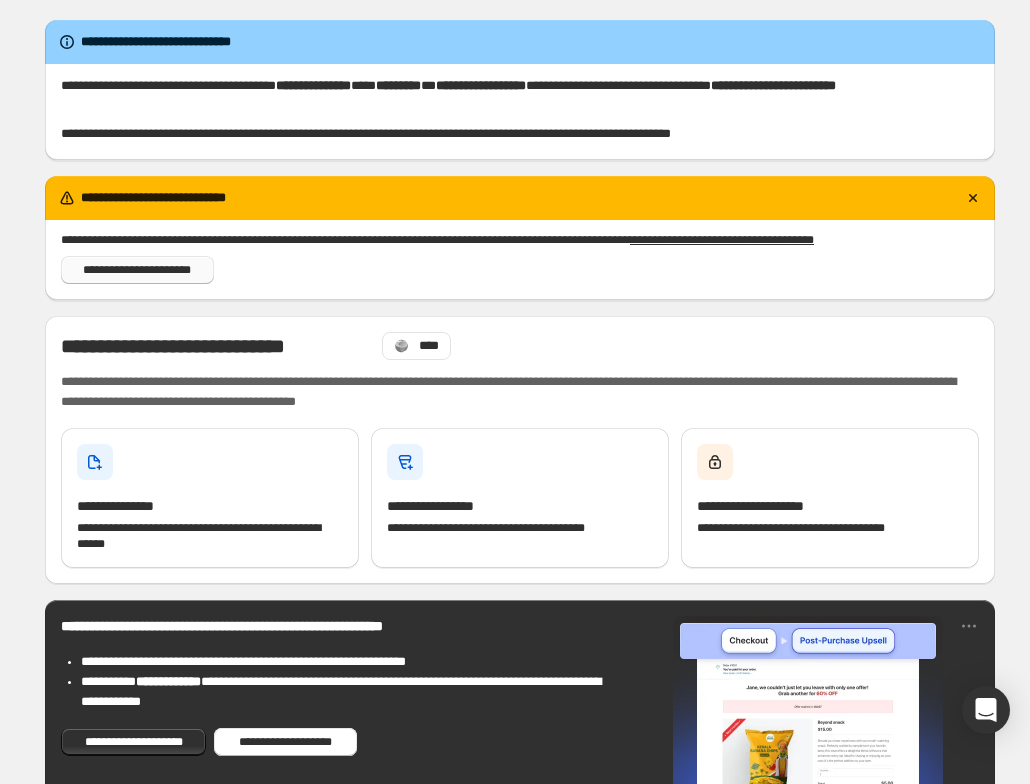 click on "**********" at bounding box center [137, 270] 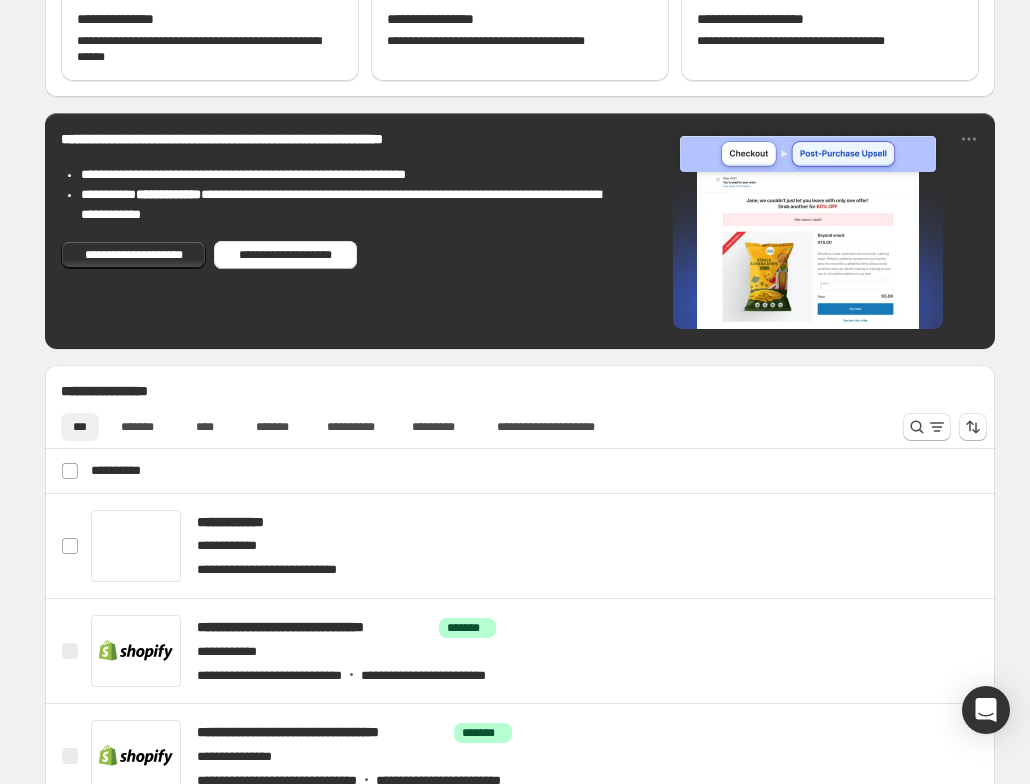 scroll, scrollTop: 500, scrollLeft: 0, axis: vertical 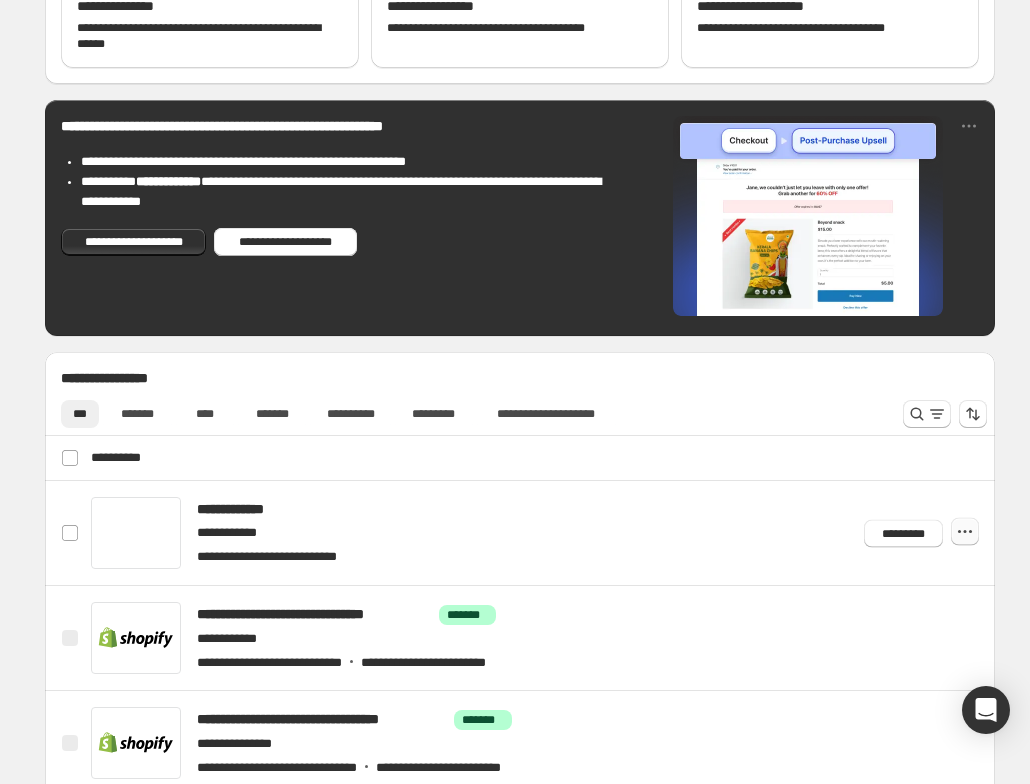 click 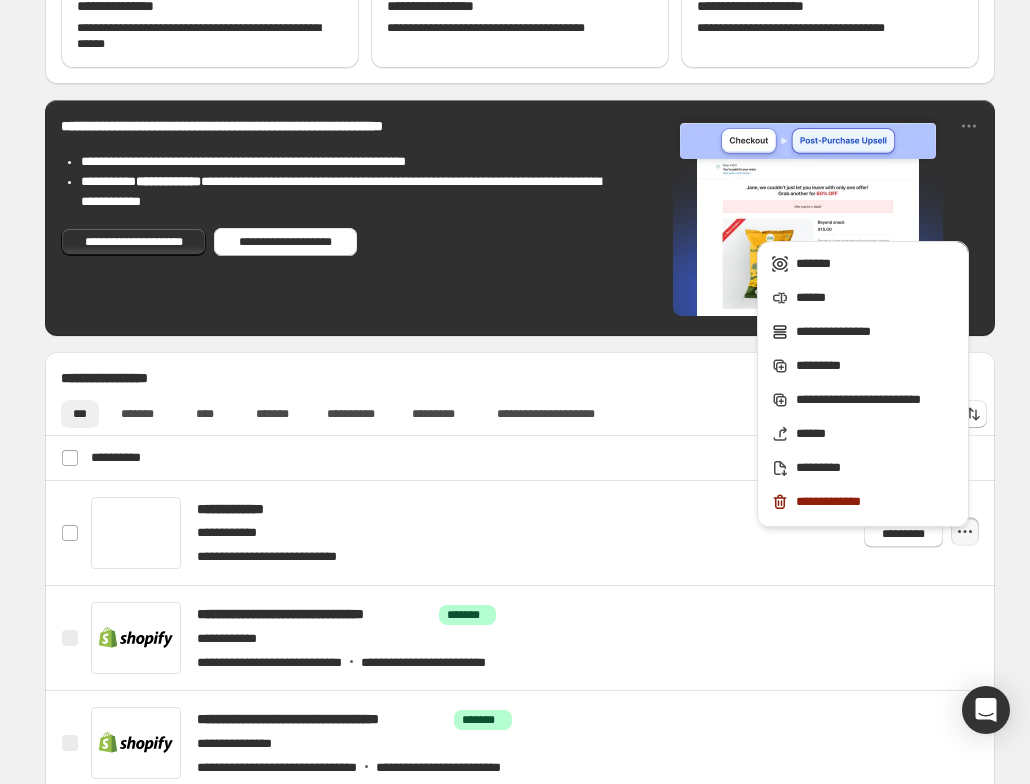 click on "**********" at bounding box center [520, 538] 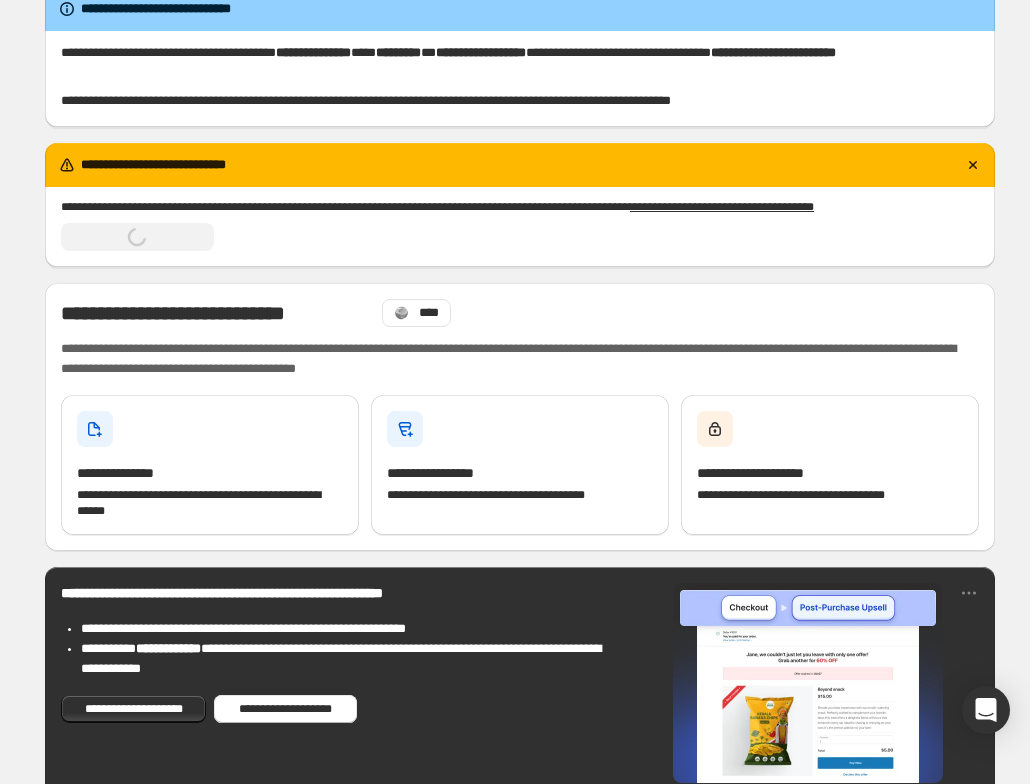 scroll, scrollTop: 0, scrollLeft: 0, axis: both 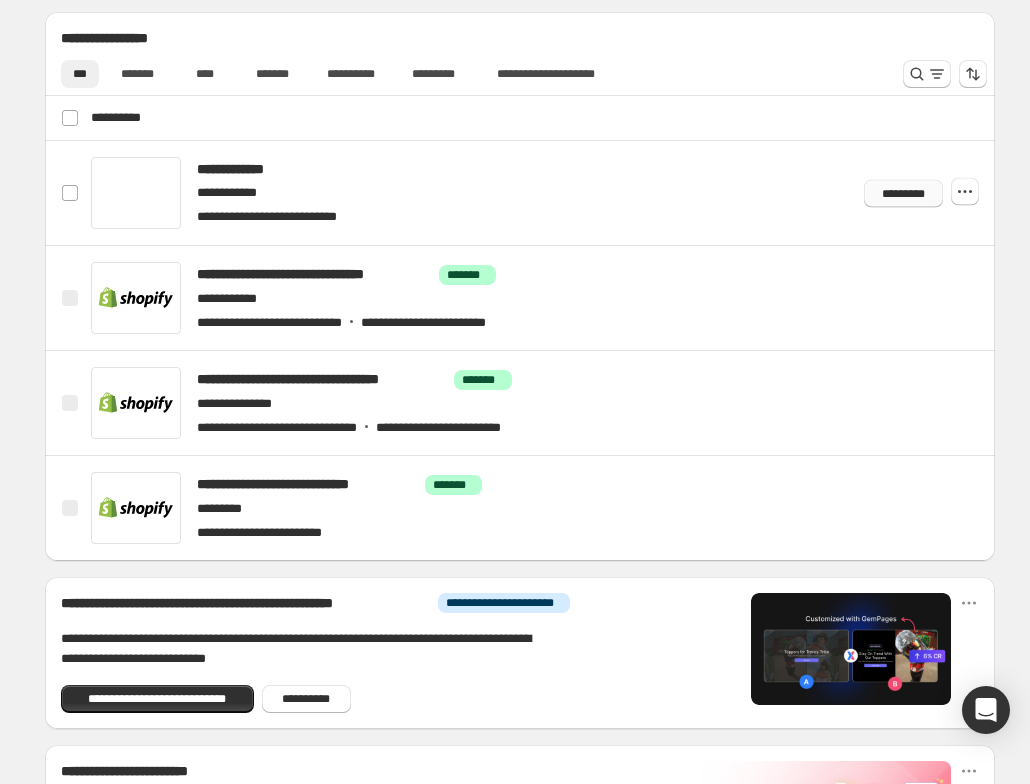 click on "*********" at bounding box center (903, 193) 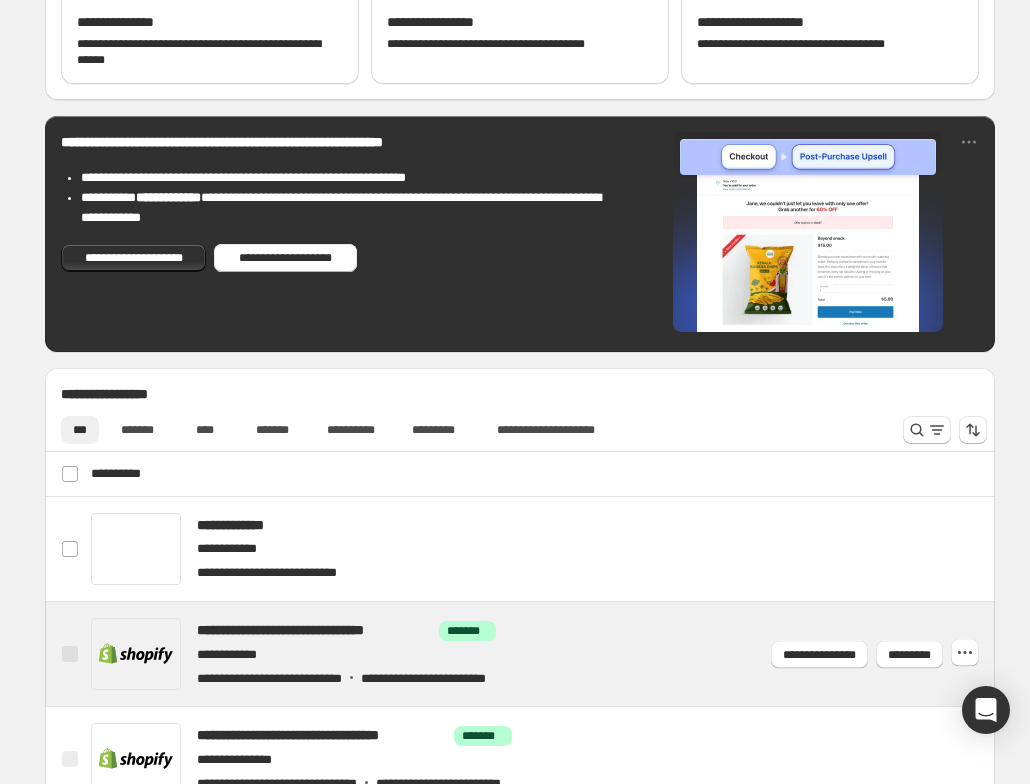 scroll, scrollTop: 385, scrollLeft: 0, axis: vertical 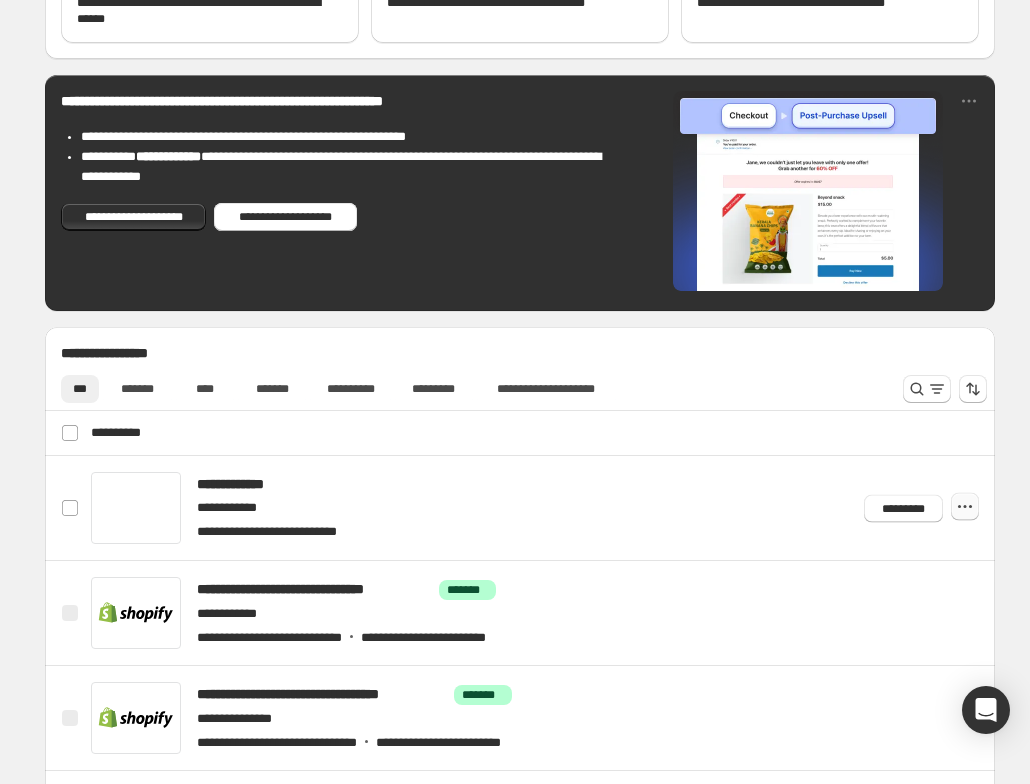 click at bounding box center [965, 507] 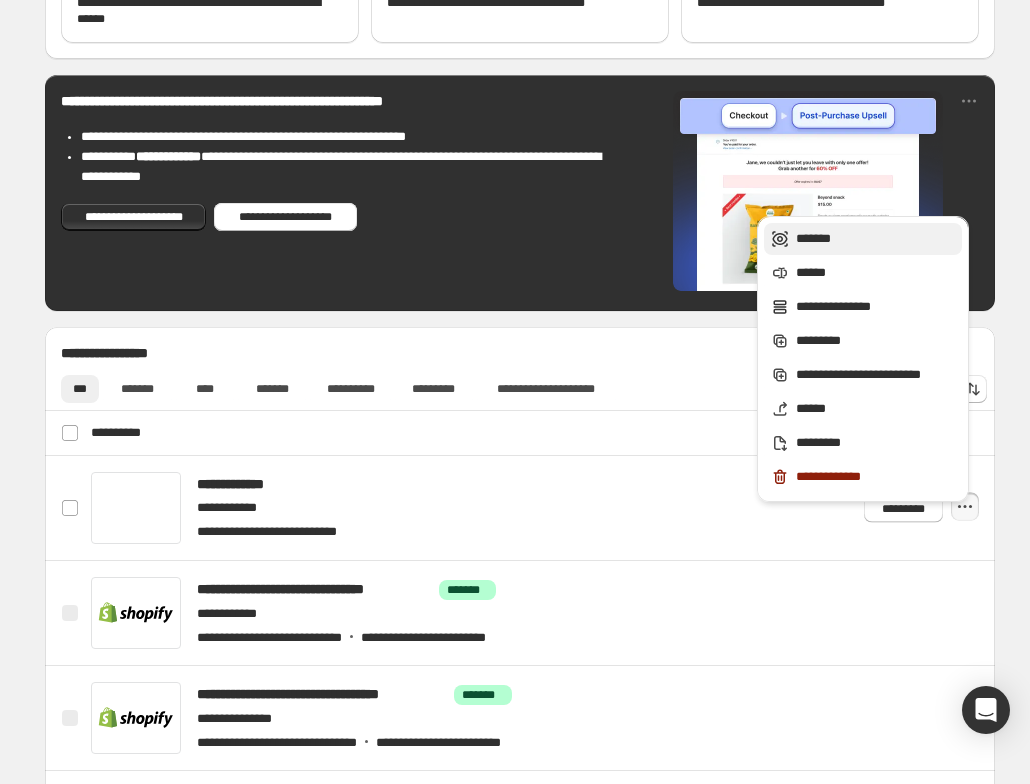 click on "*******" at bounding box center (876, 239) 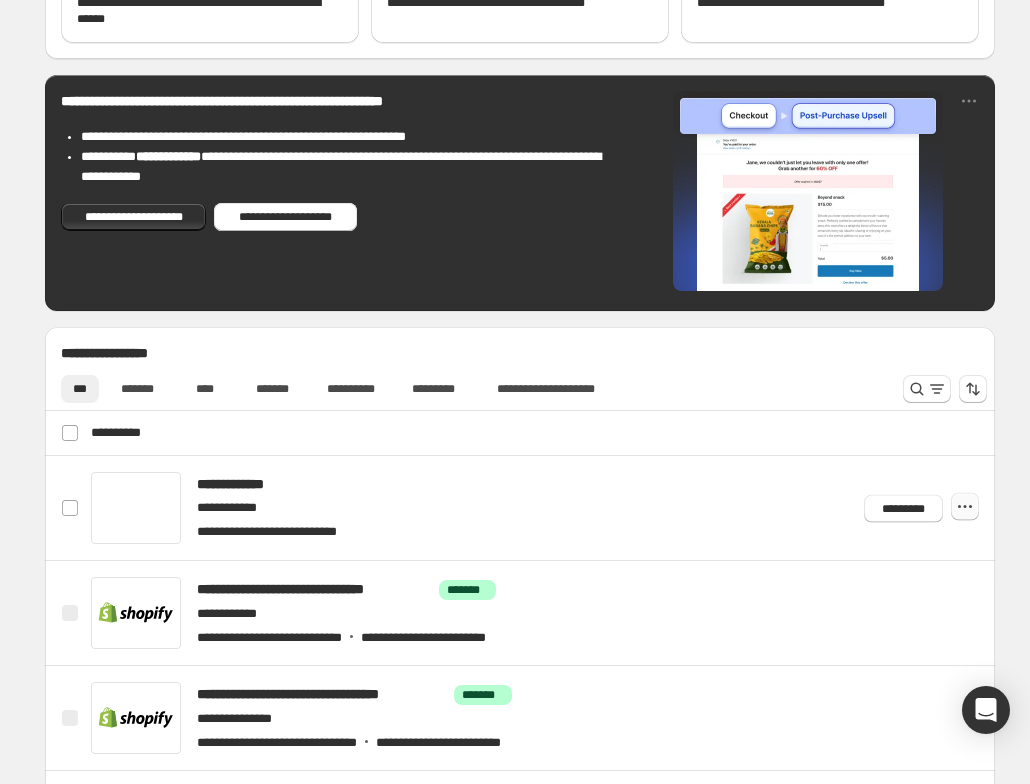 click 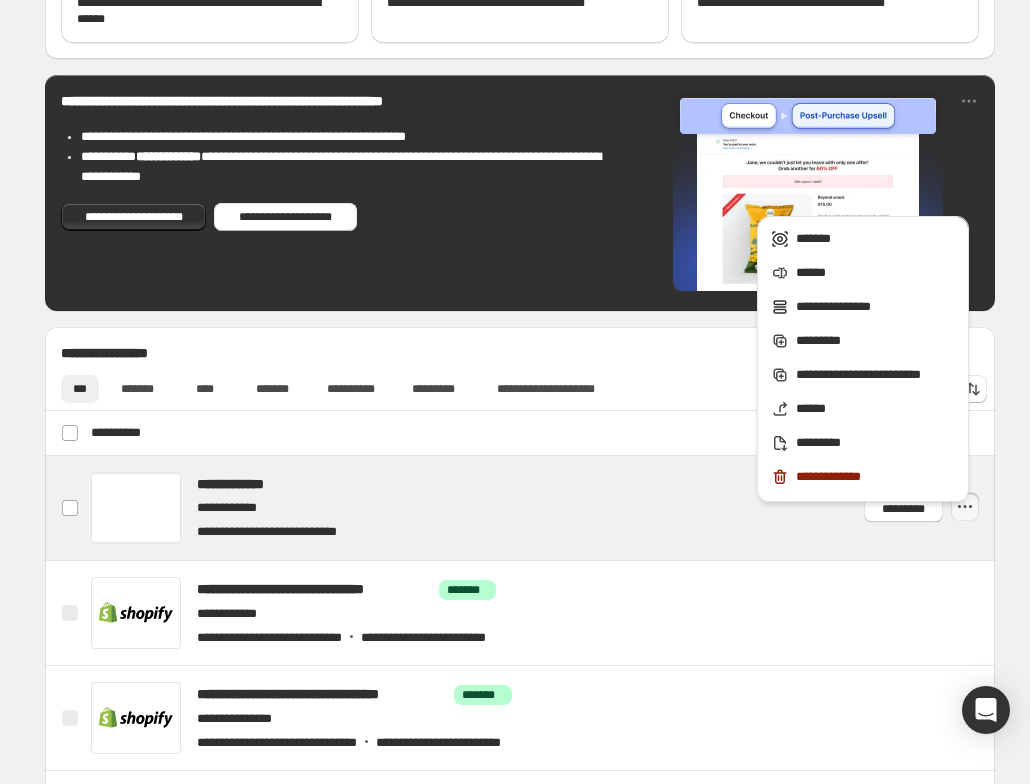 click at bounding box center (544, 508) 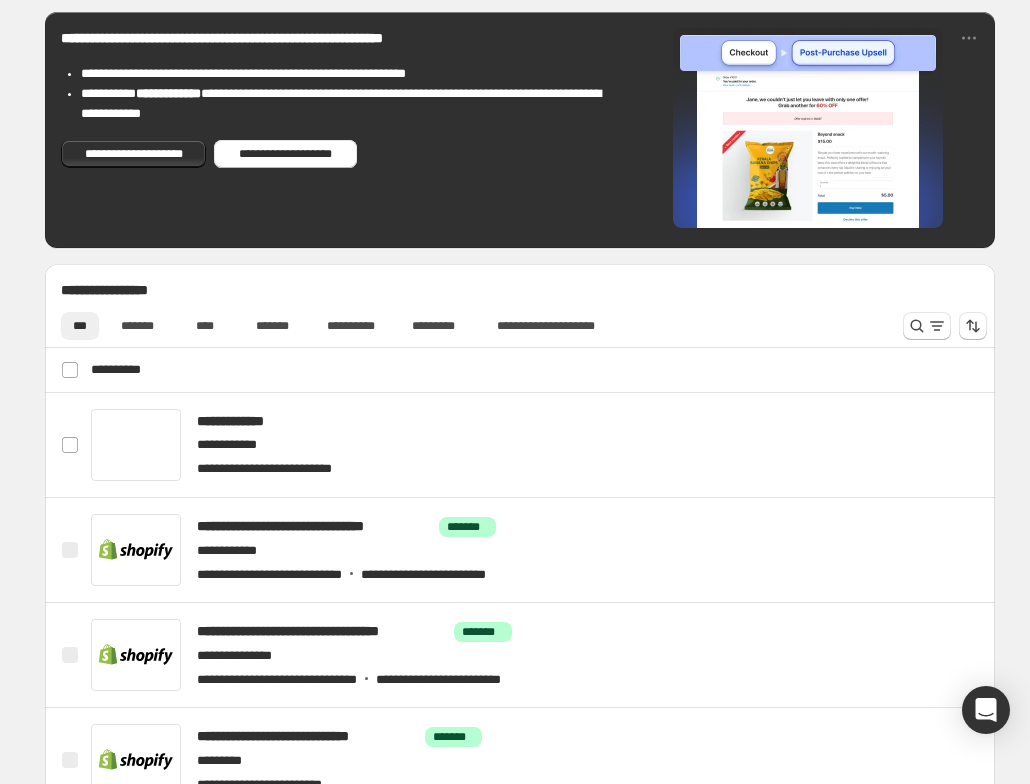 scroll, scrollTop: 500, scrollLeft: 0, axis: vertical 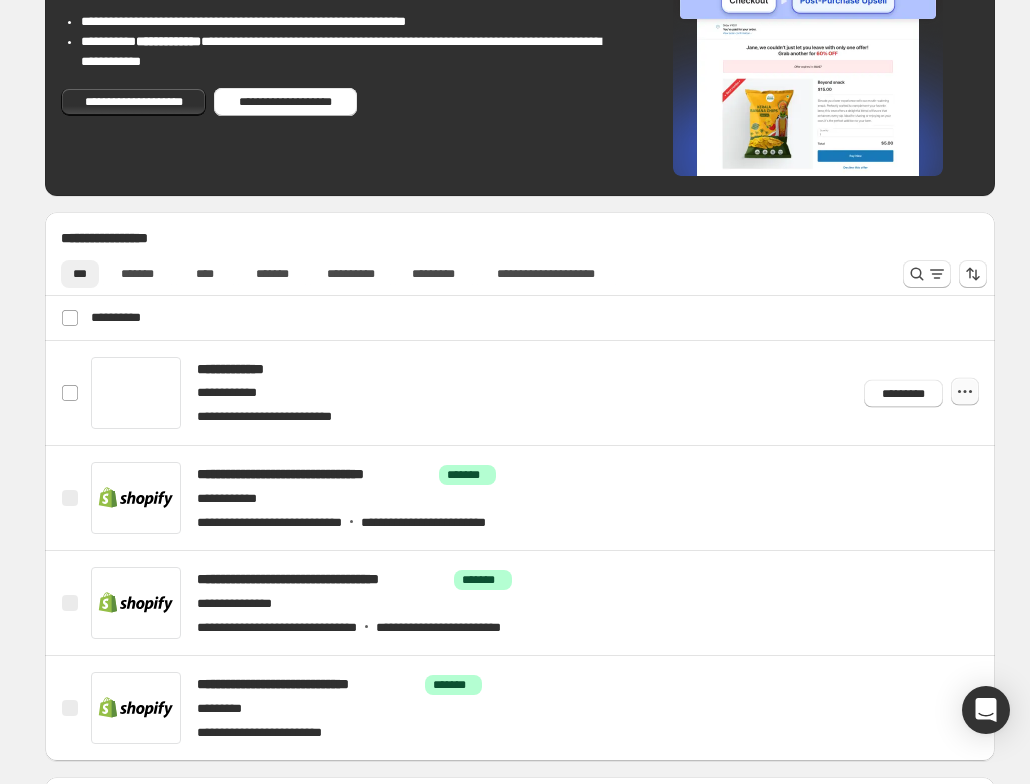 drag, startPoint x: 908, startPoint y: 396, endPoint x: 969, endPoint y: 389, distance: 61.400326 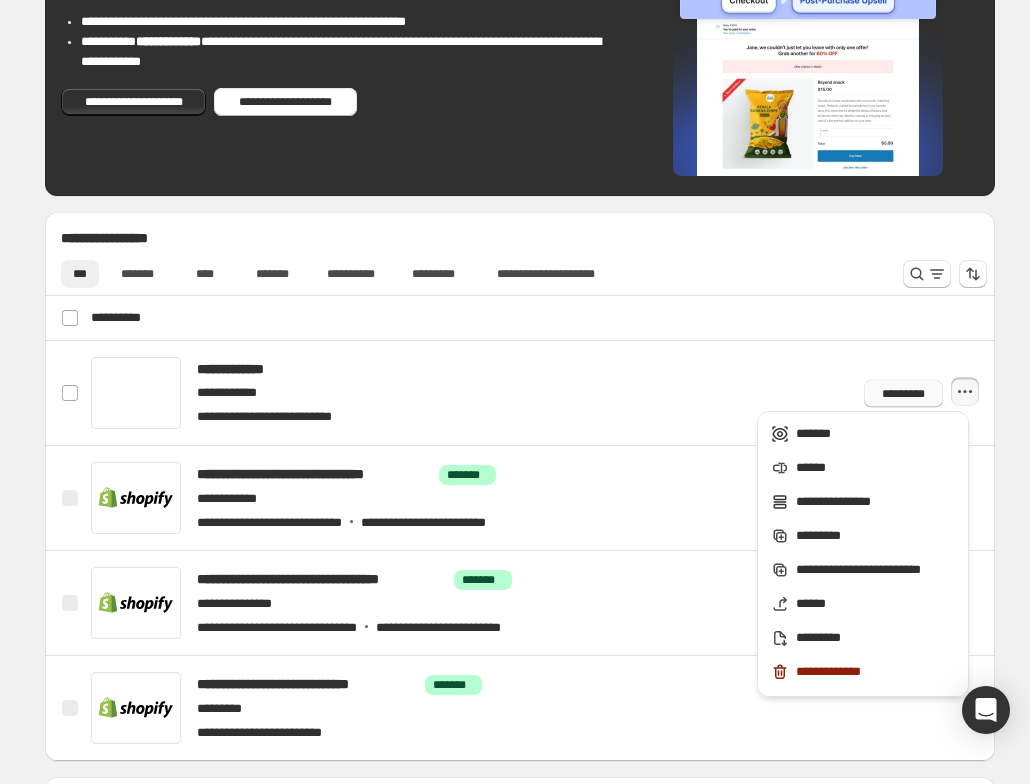 click on "*********" at bounding box center [903, 393] 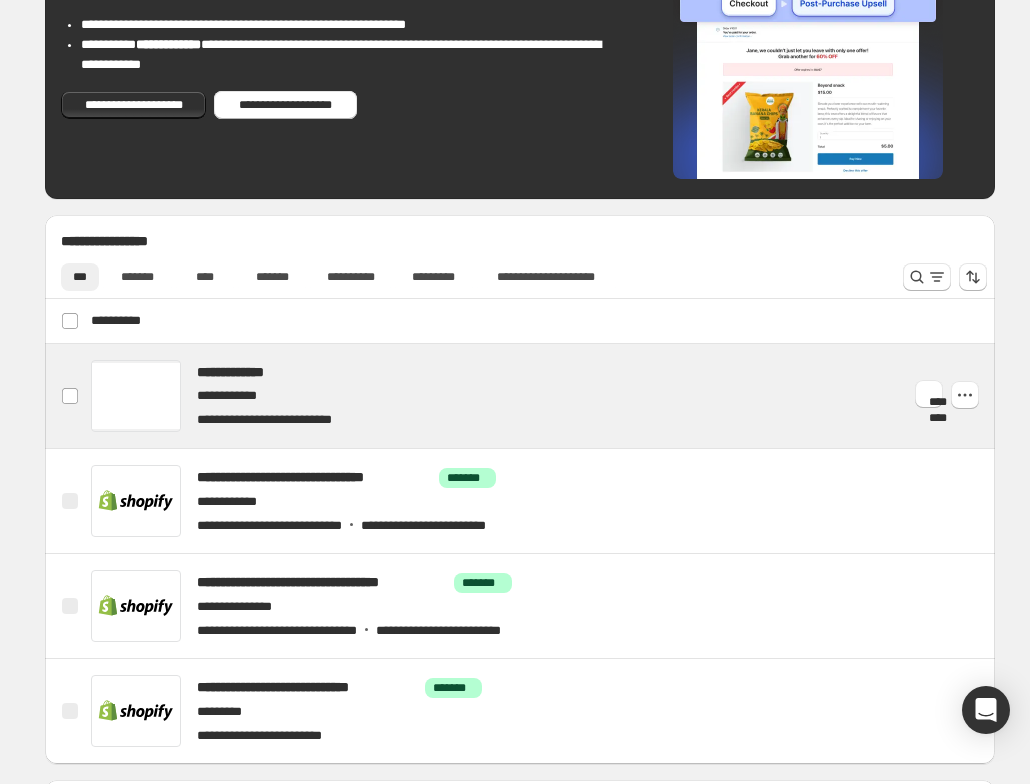 scroll, scrollTop: 485, scrollLeft: 0, axis: vertical 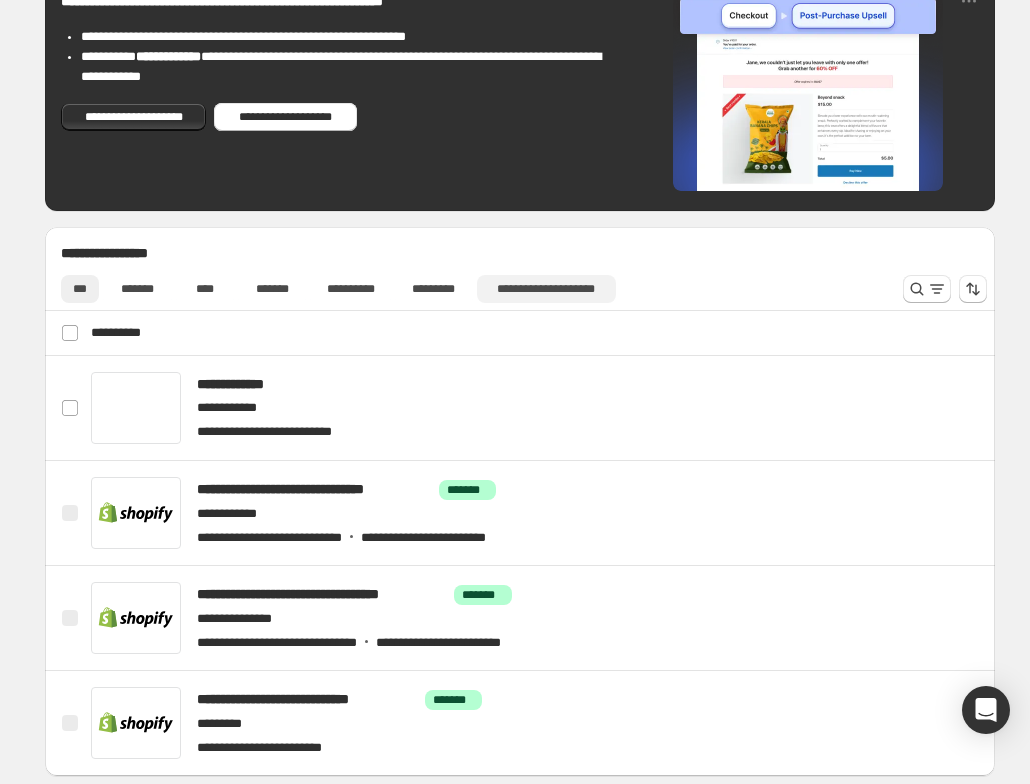 click on "**********" at bounding box center (546, 289) 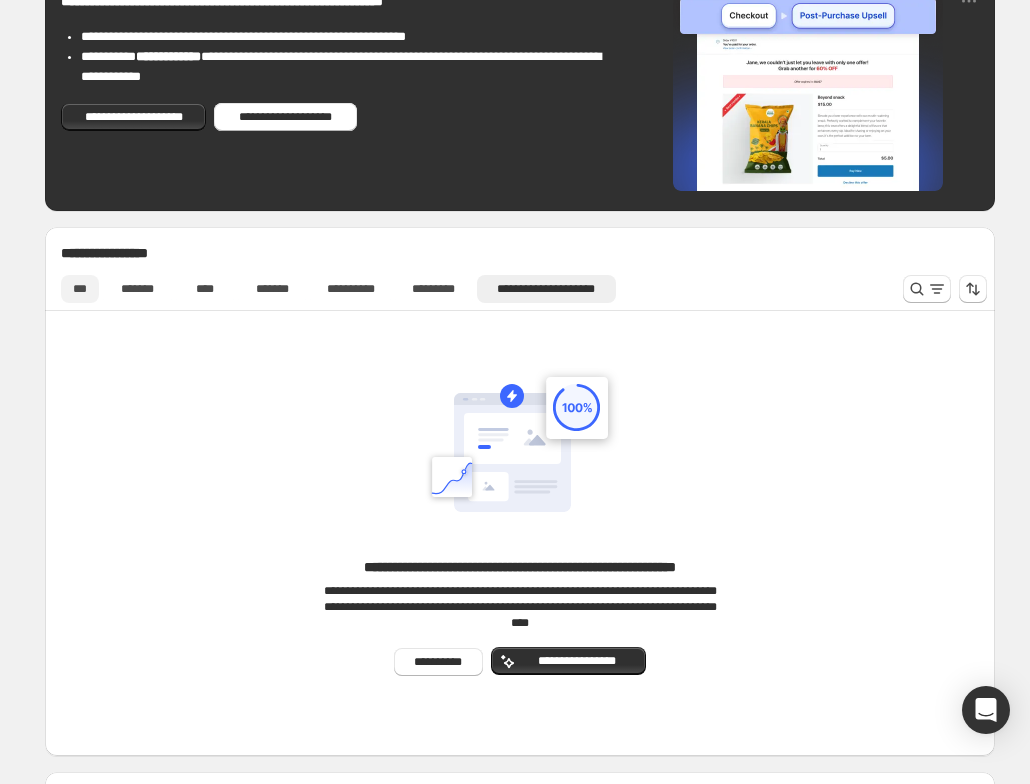 click on "***" at bounding box center [80, 289] 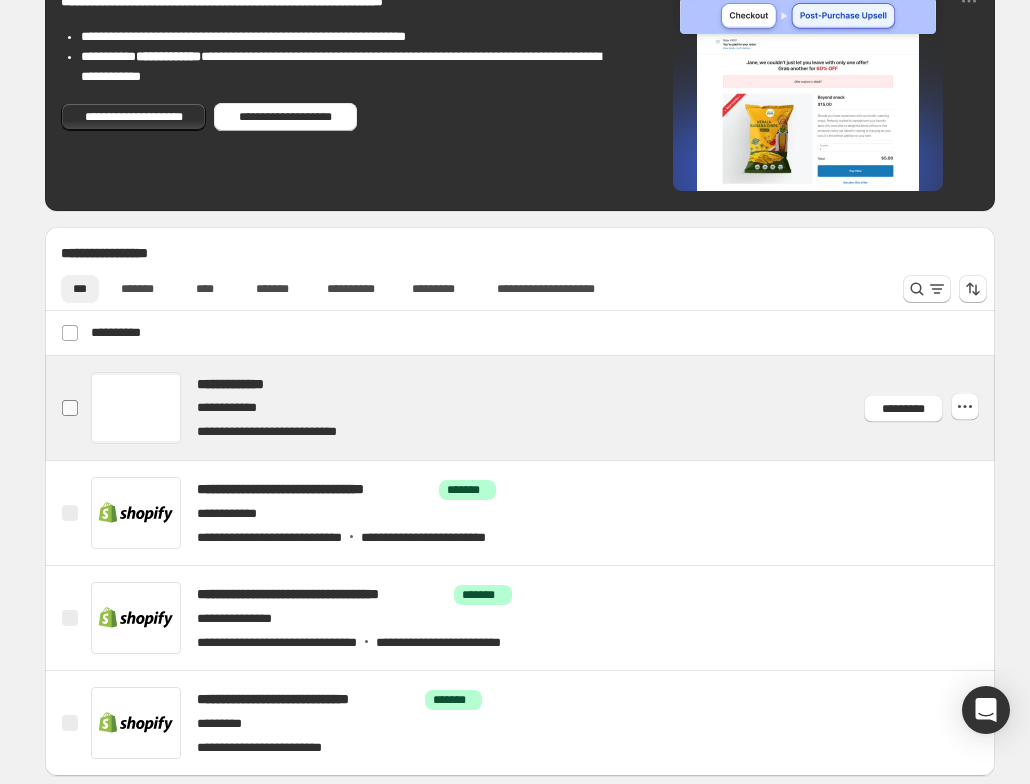click at bounding box center [70, 408] 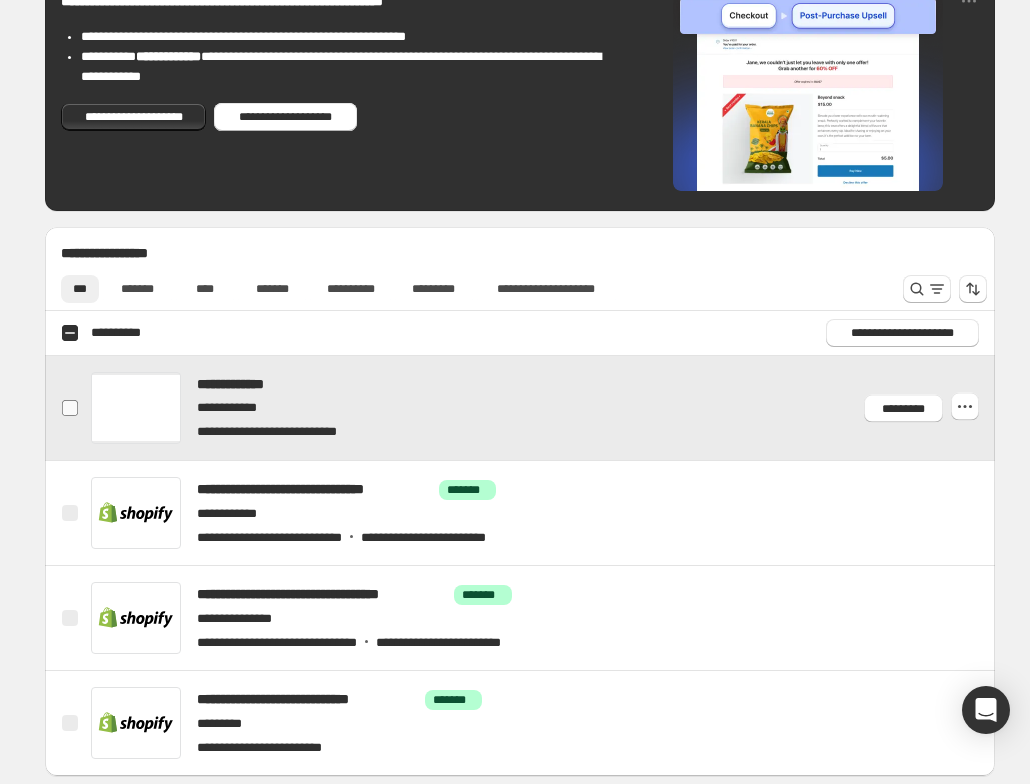 click at bounding box center (70, 408) 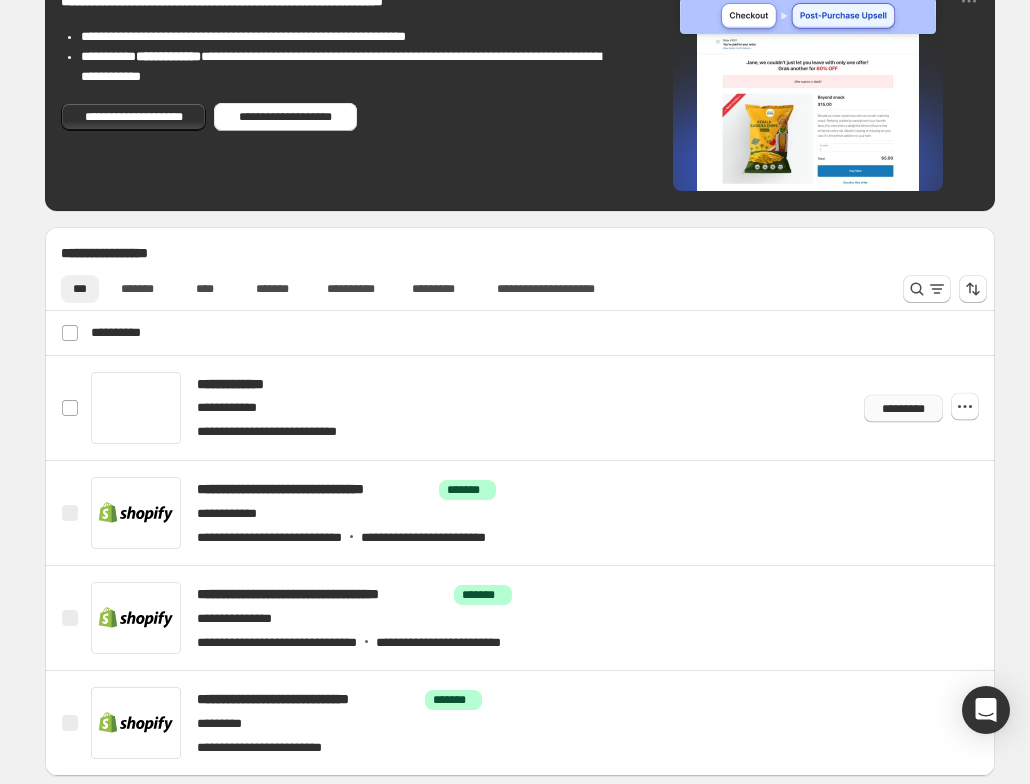 click on "*********" at bounding box center (903, 408) 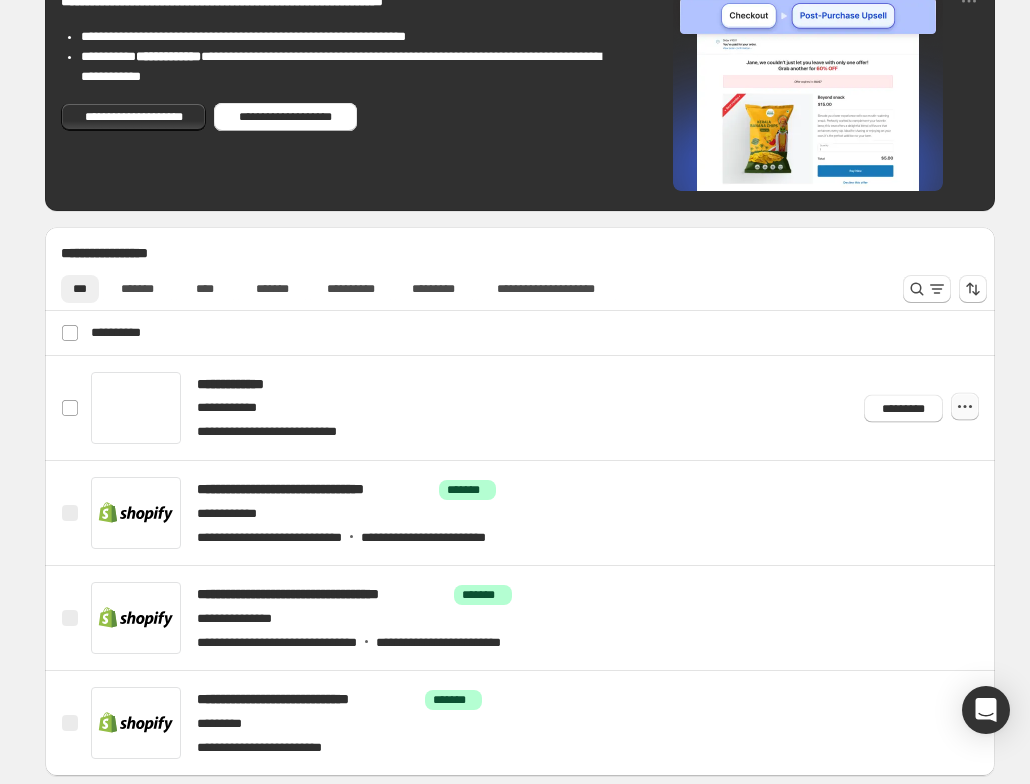click 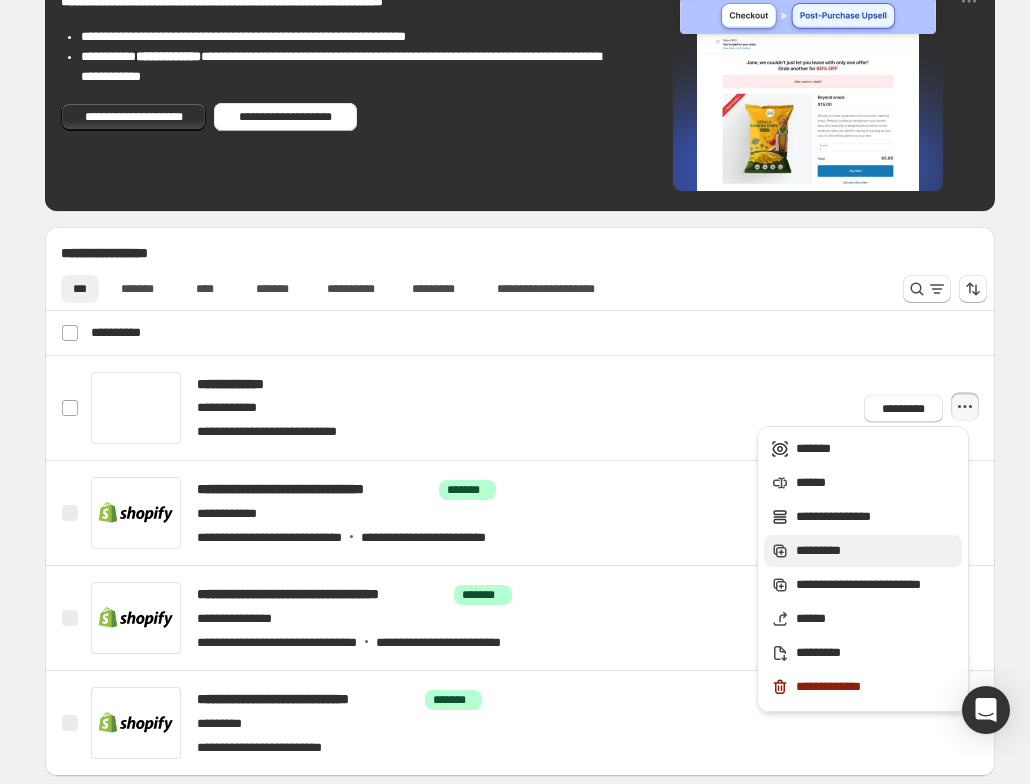 click on "*********" at bounding box center (876, 551) 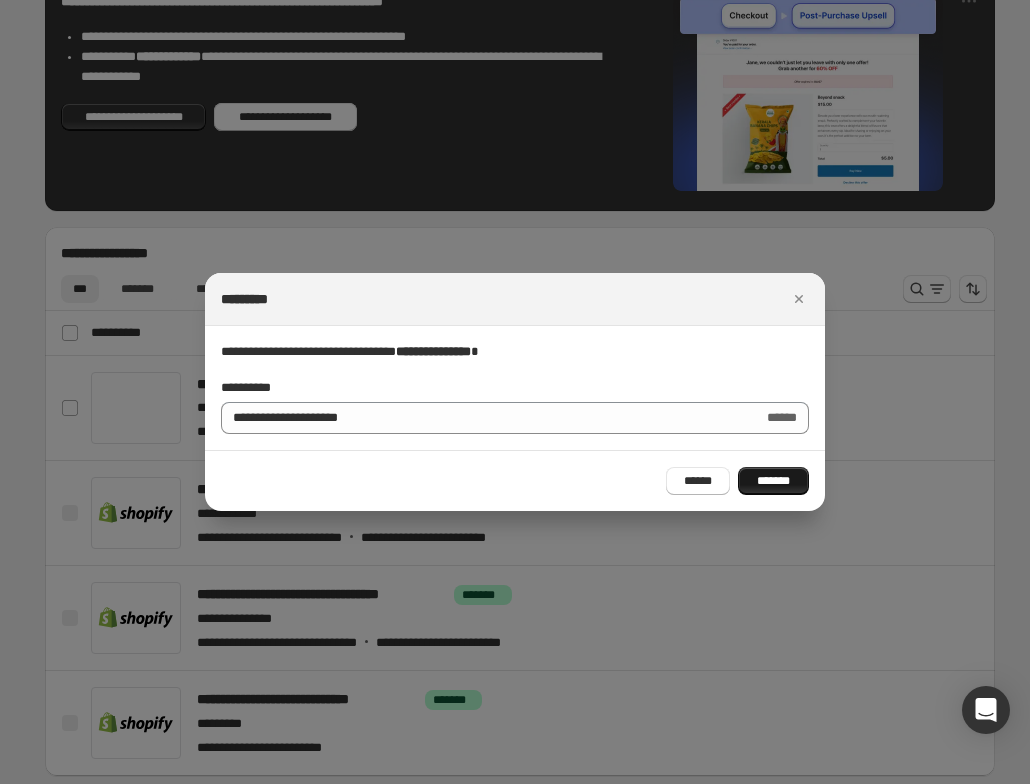 click on "*******" at bounding box center (773, 481) 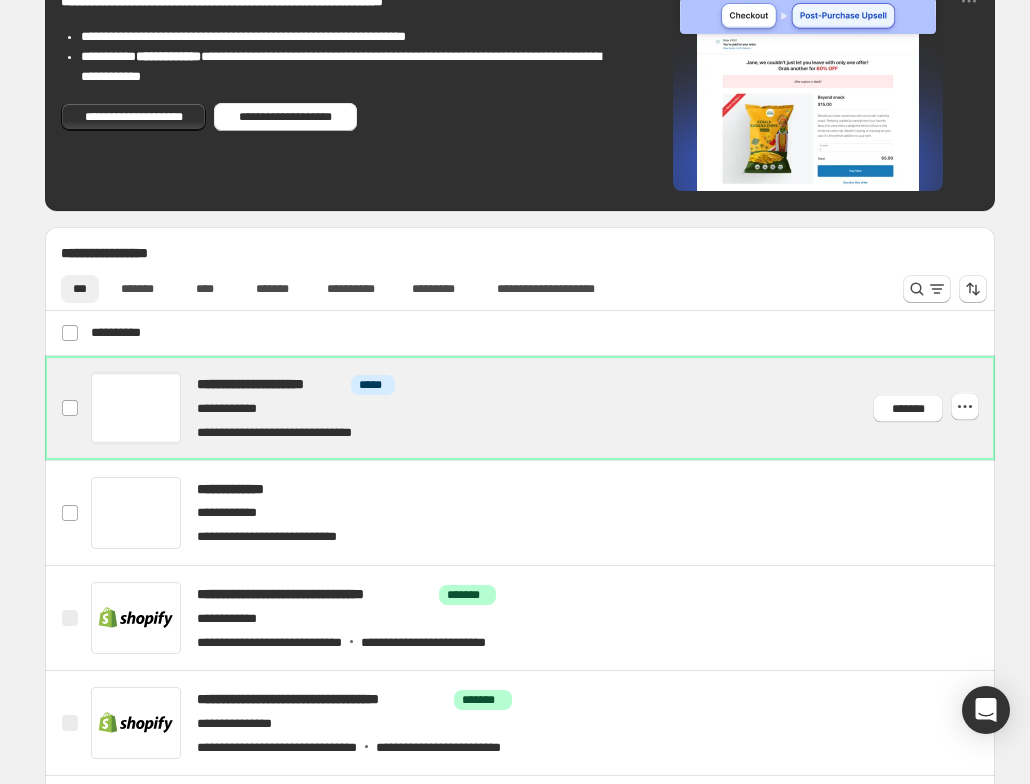 click at bounding box center (544, 408) 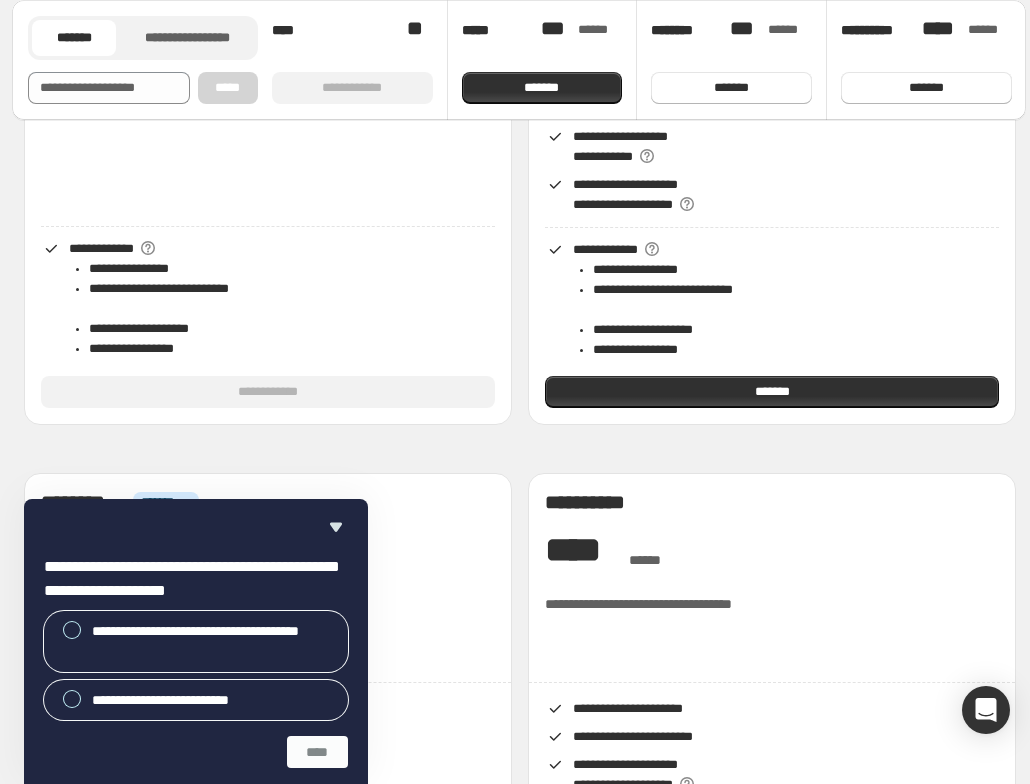 scroll, scrollTop: 600, scrollLeft: 0, axis: vertical 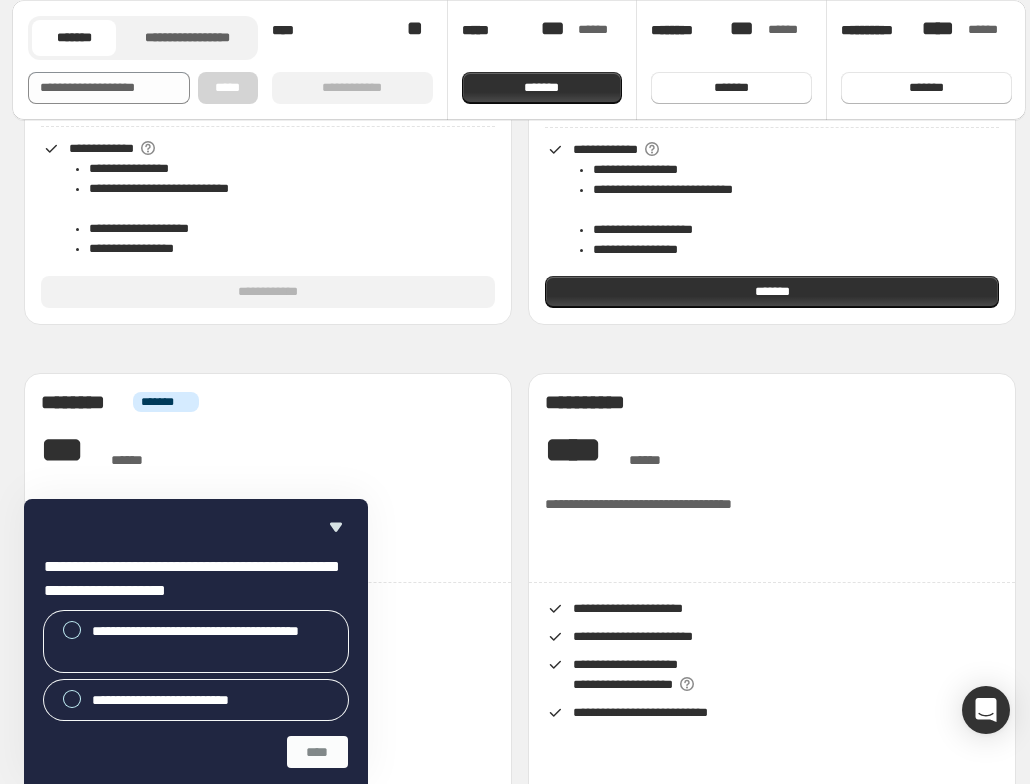 click on "**********" at bounding box center [196, 641] 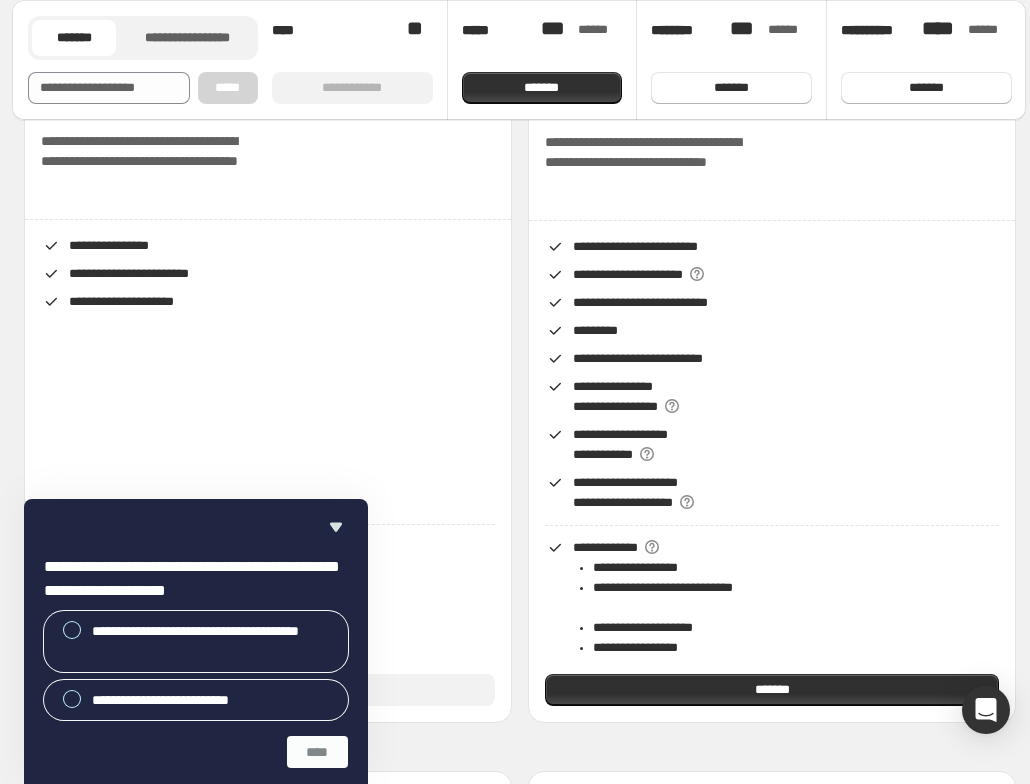 scroll, scrollTop: 200, scrollLeft: 0, axis: vertical 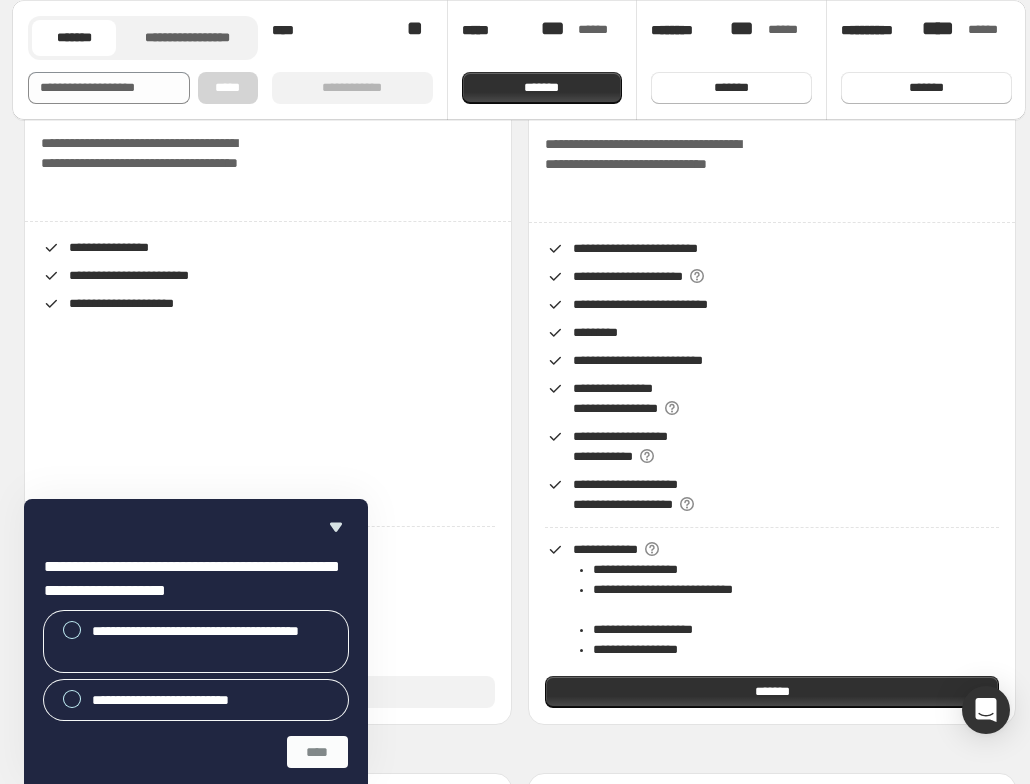 click on "*******" at bounding box center [74, 37] 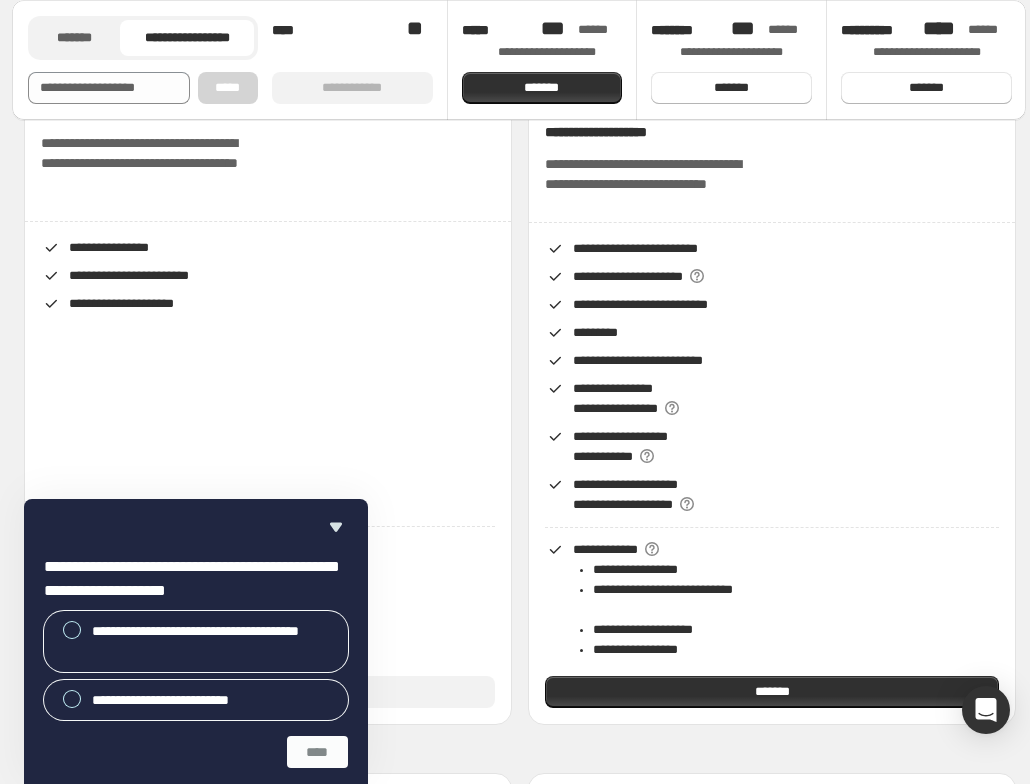 click on "**********" at bounding box center (187, 37) 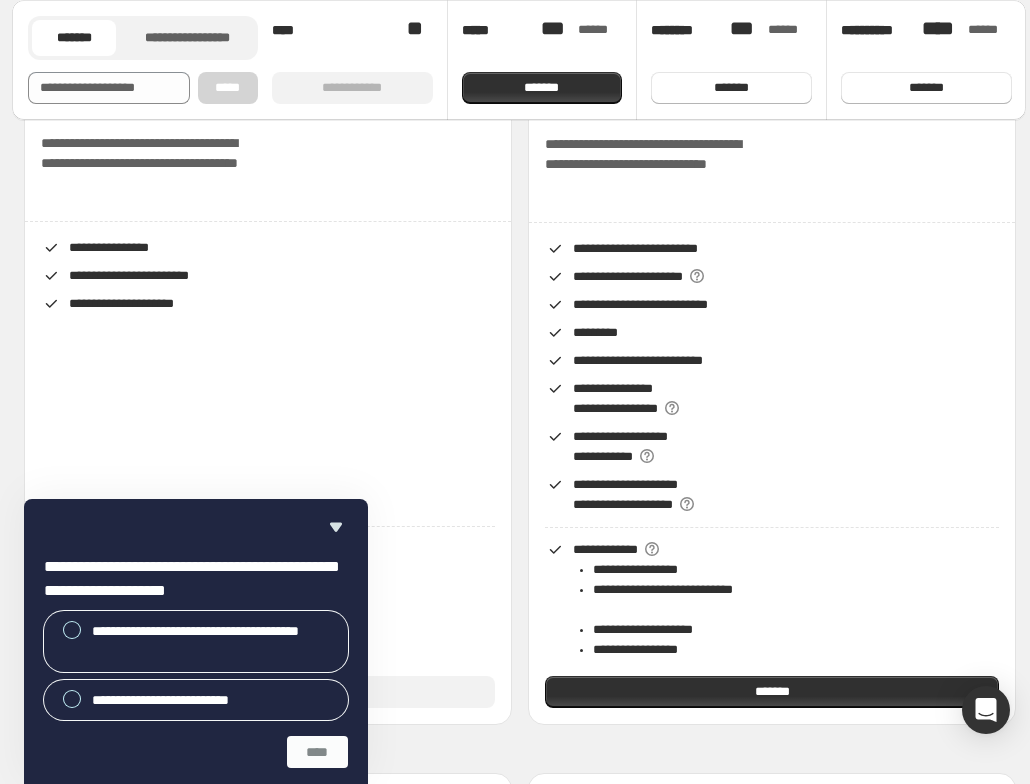 click on "*******" at bounding box center (74, 38) 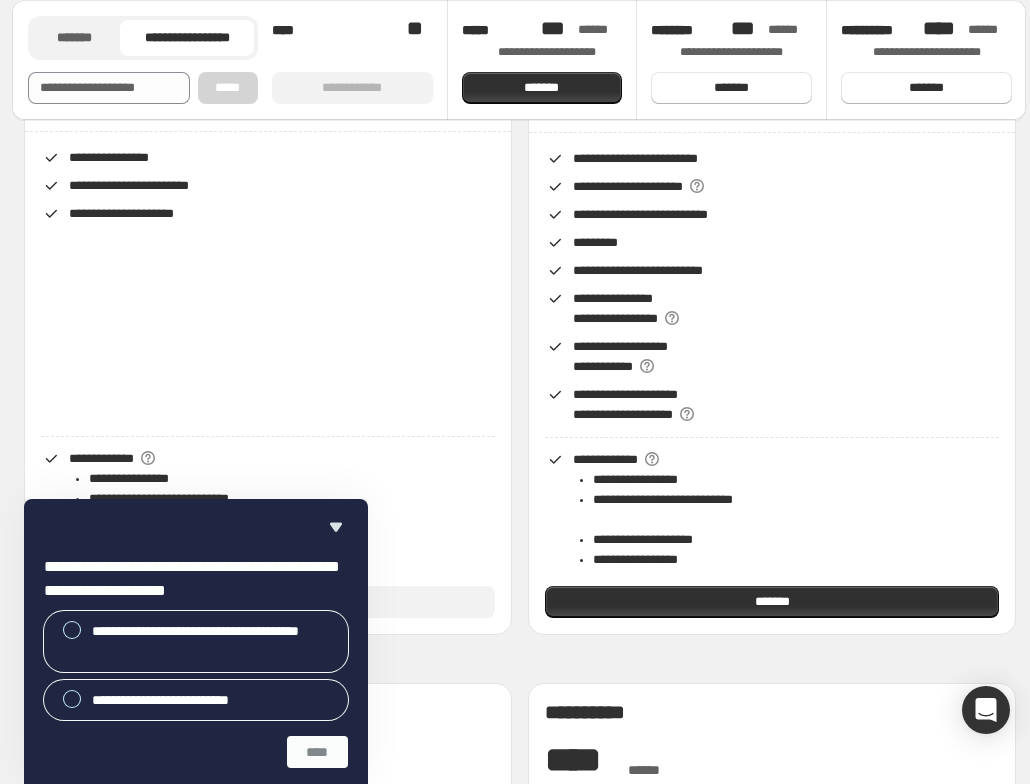 scroll, scrollTop: 300, scrollLeft: 0, axis: vertical 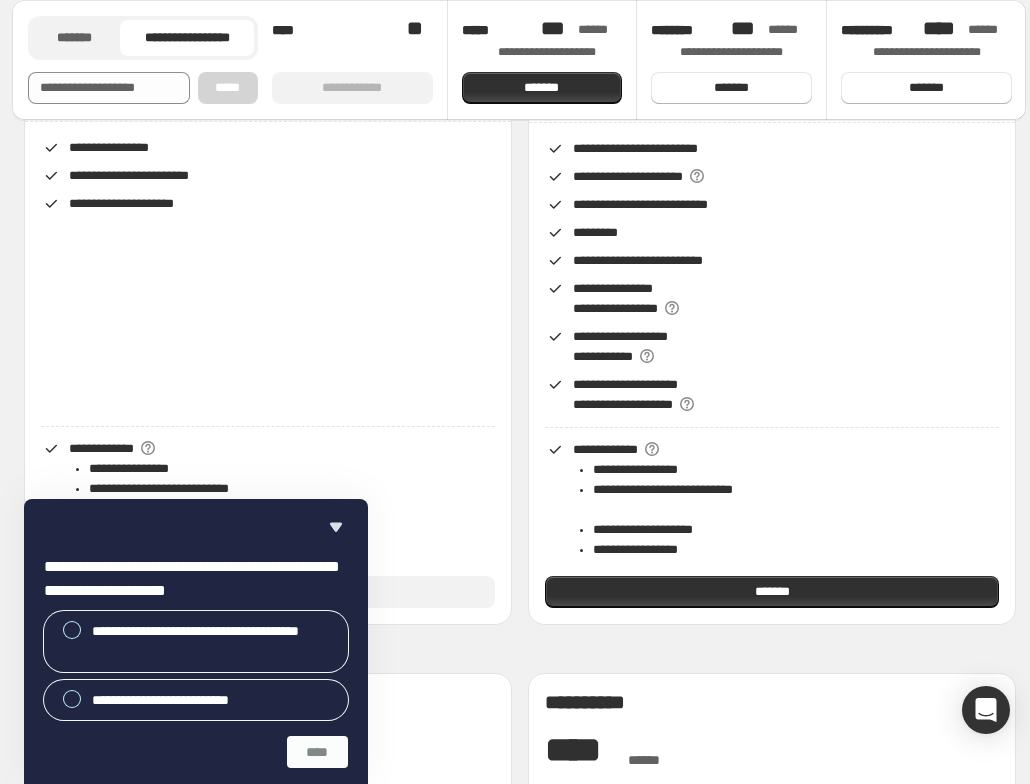 click on "**********" at bounding box center (187, 37) 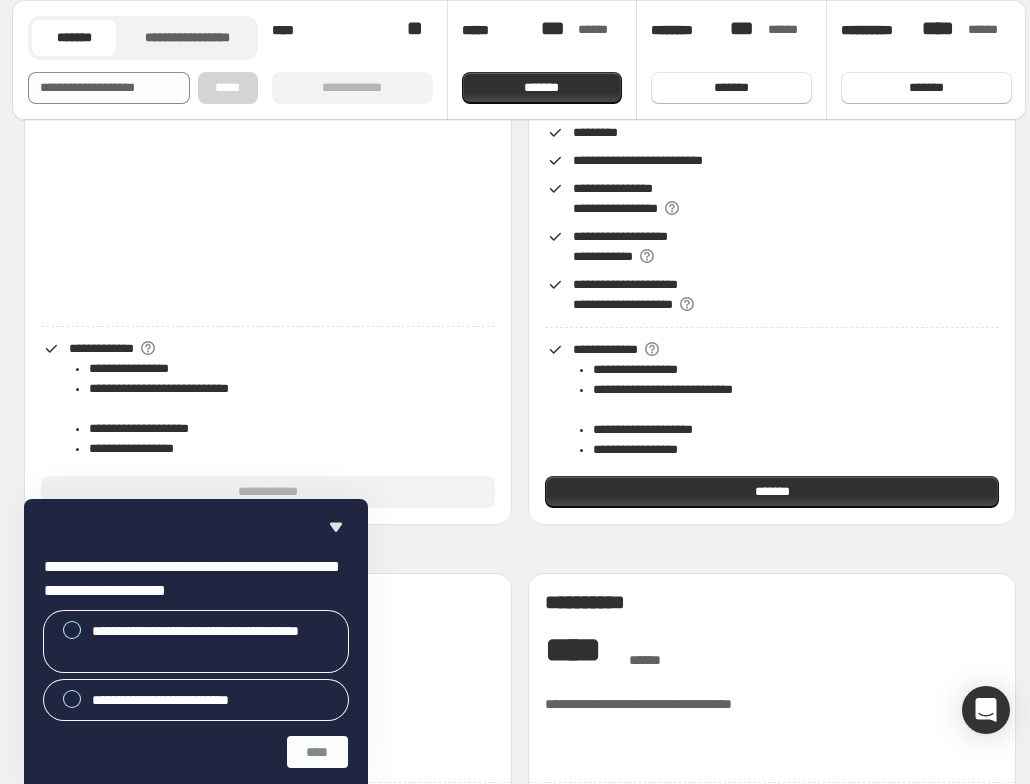 scroll, scrollTop: 500, scrollLeft: 0, axis: vertical 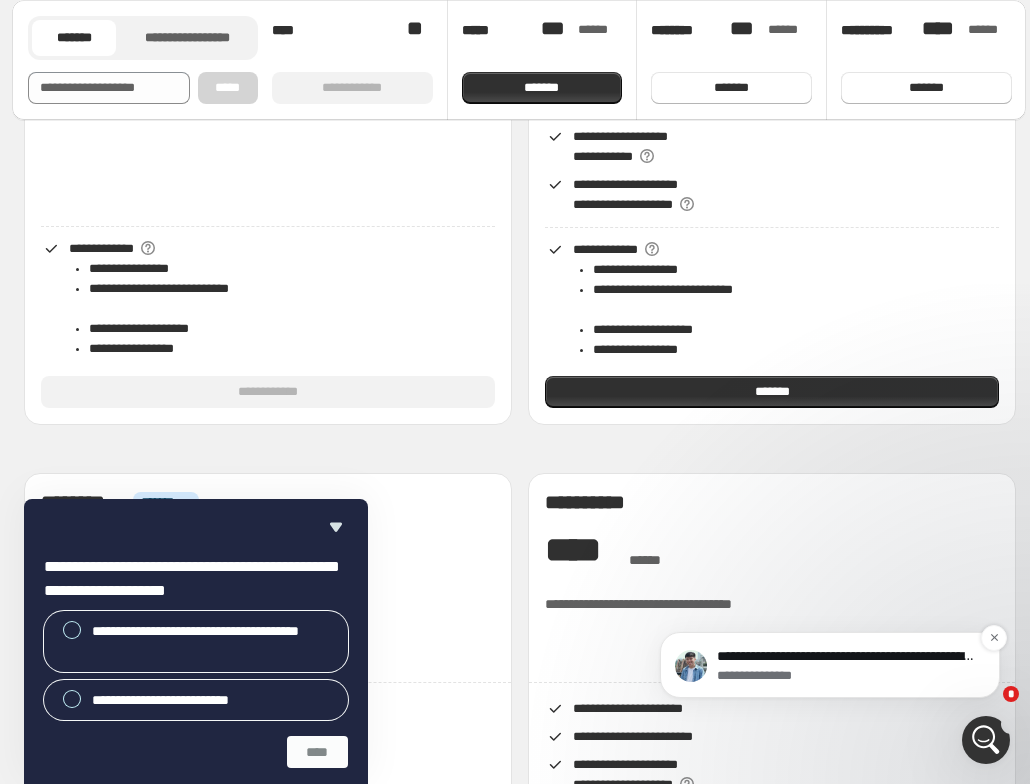 click on "**********" at bounding box center [846, 657] 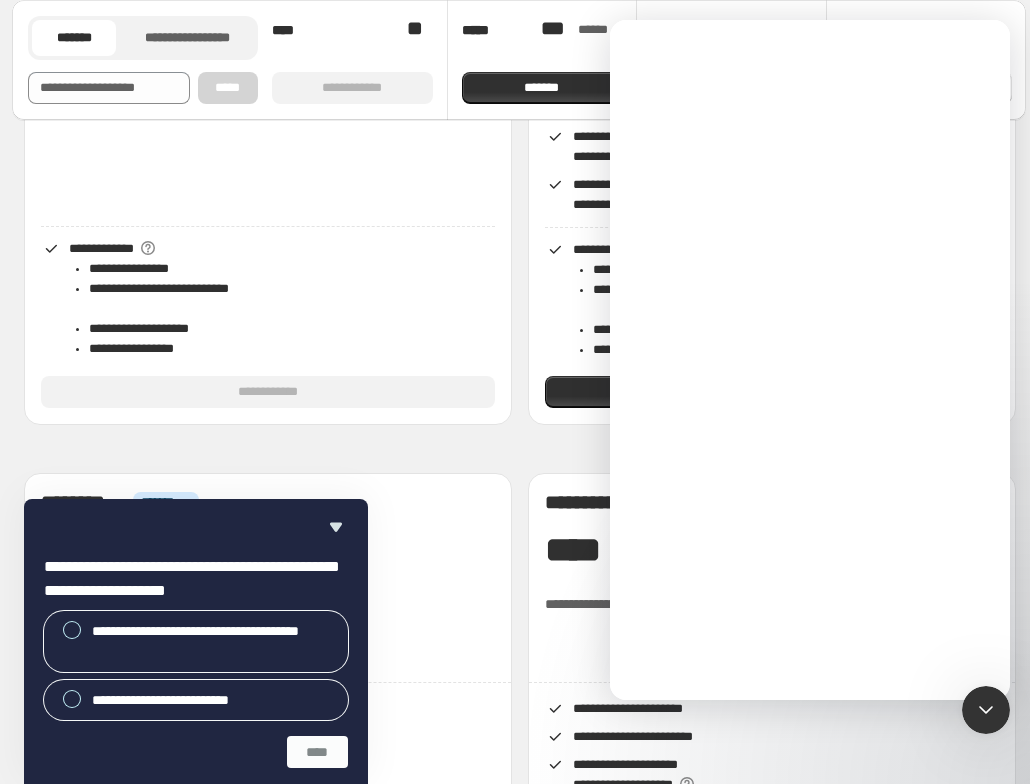 scroll, scrollTop: 0, scrollLeft: 0, axis: both 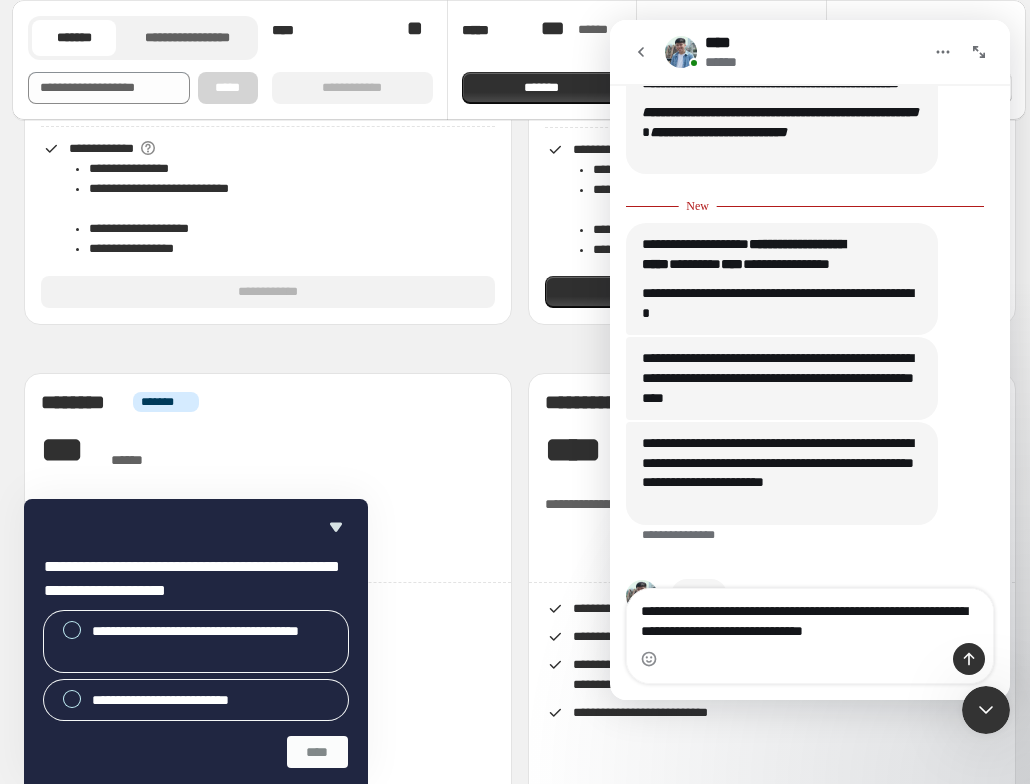 type on "**********" 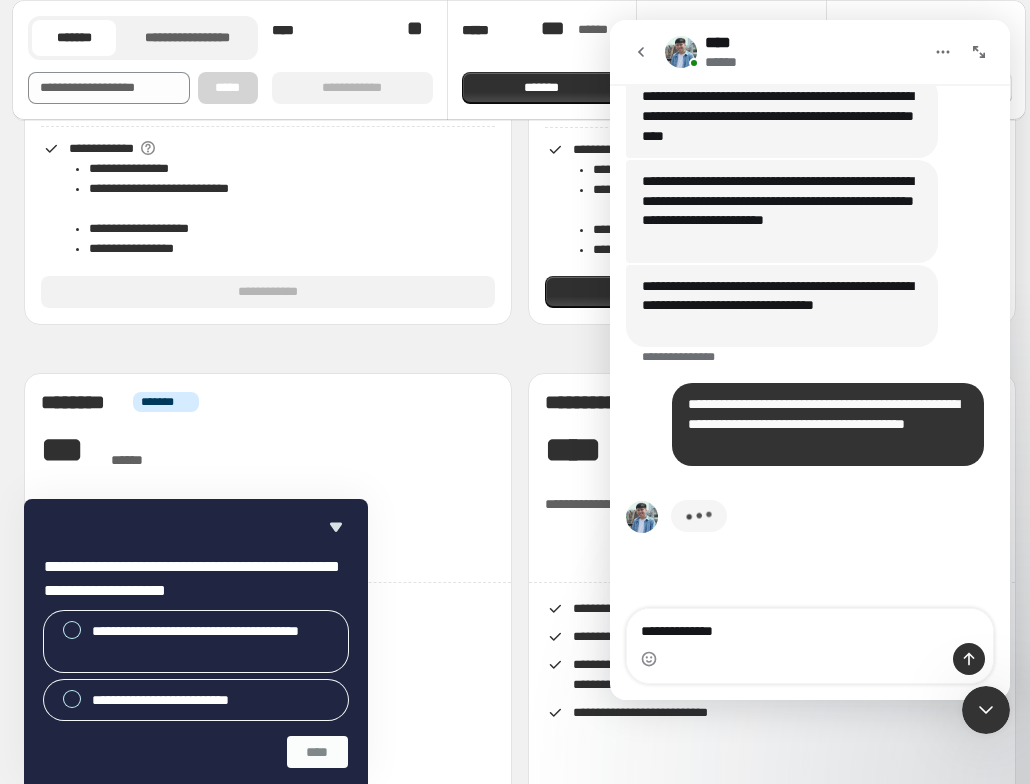 scroll, scrollTop: 795, scrollLeft: 0, axis: vertical 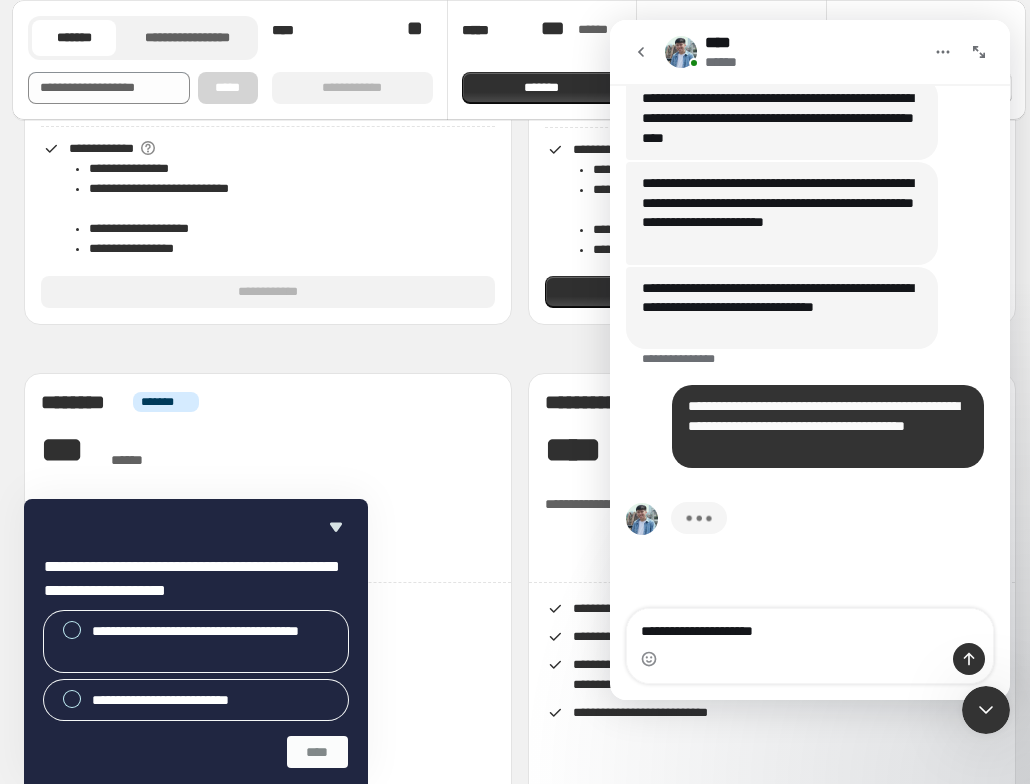 type on "**********" 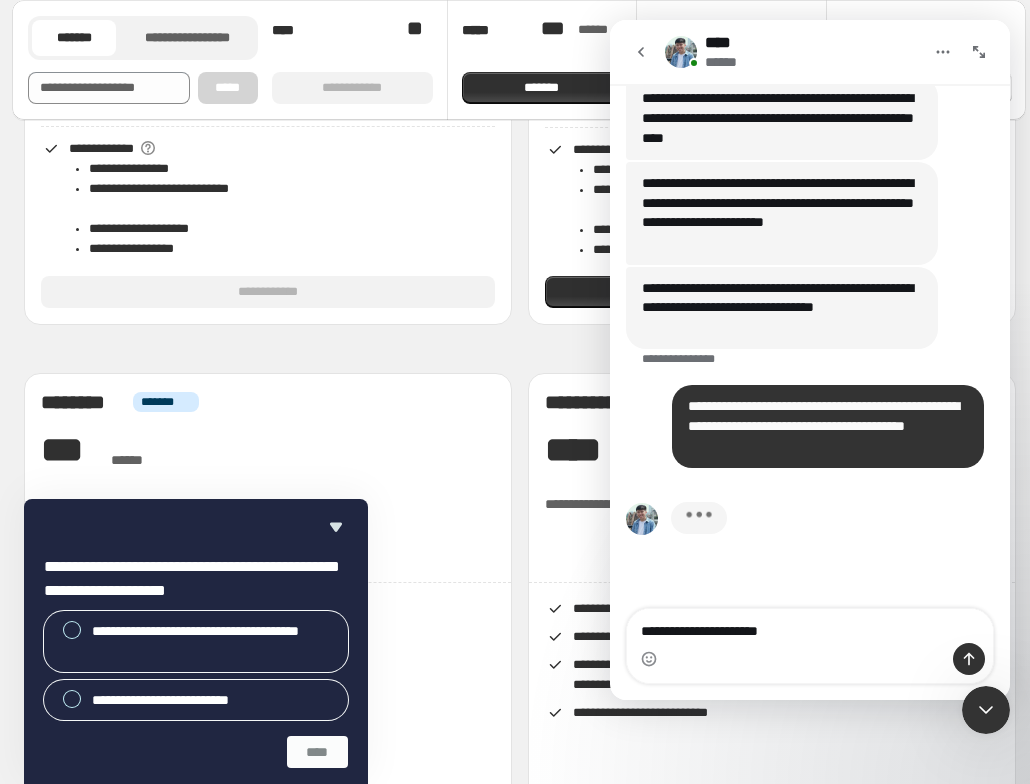 type 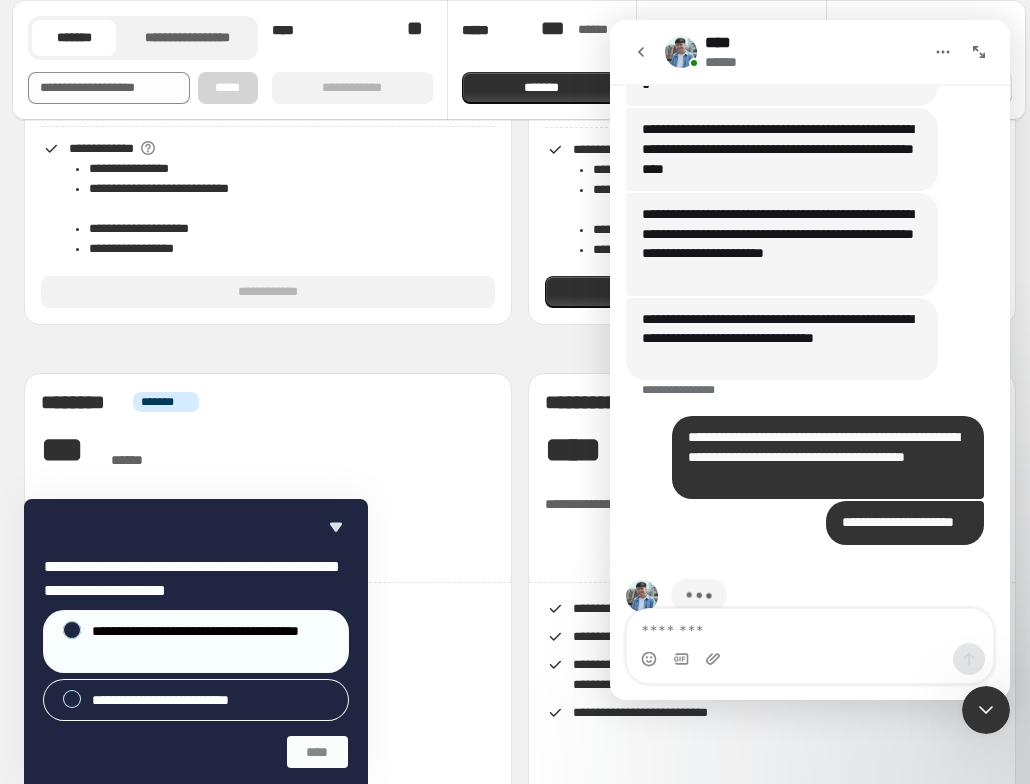 scroll, scrollTop: 841, scrollLeft: 0, axis: vertical 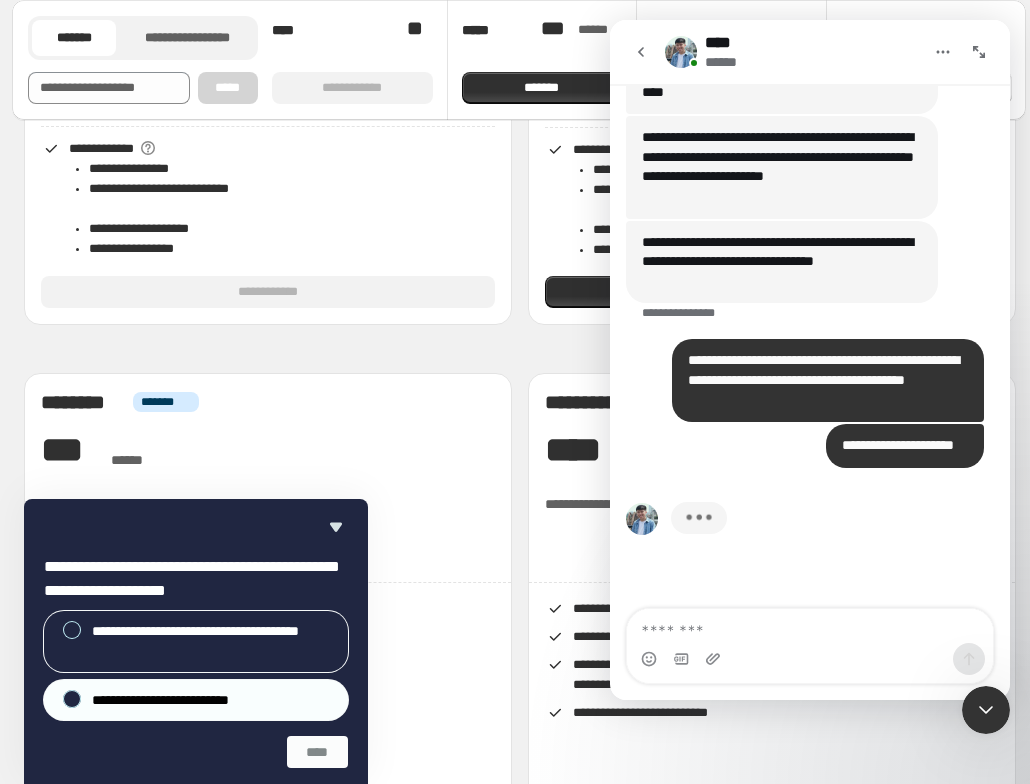 click on "**********" at bounding box center (196, 700) 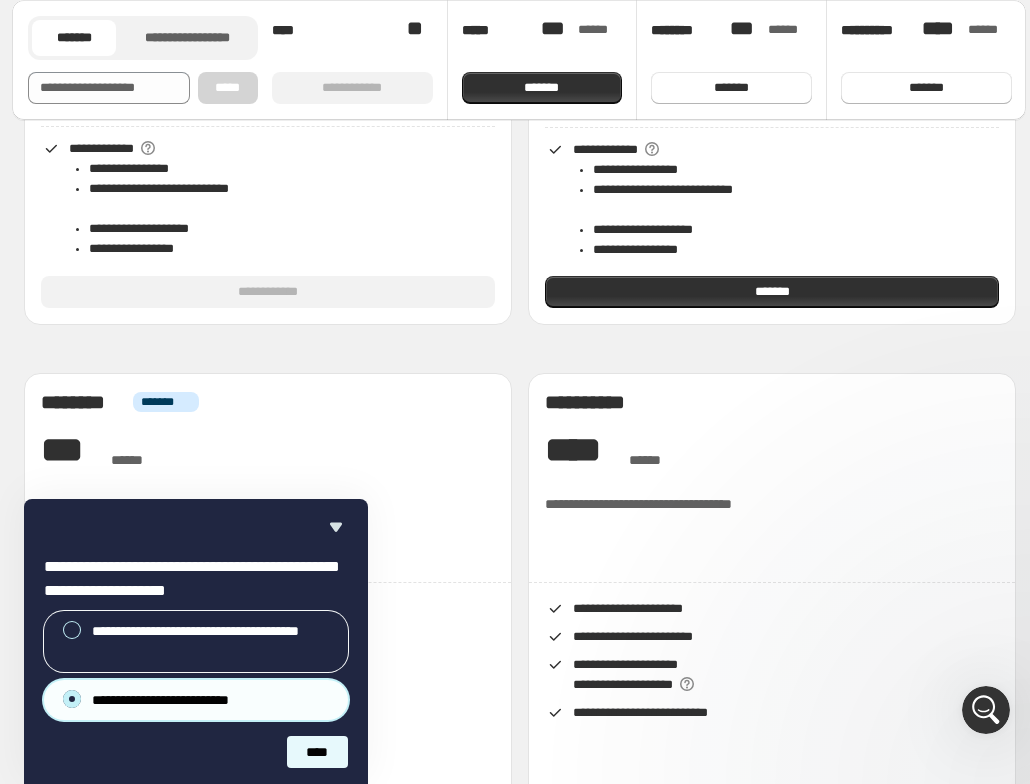 scroll, scrollTop: 0, scrollLeft: 0, axis: both 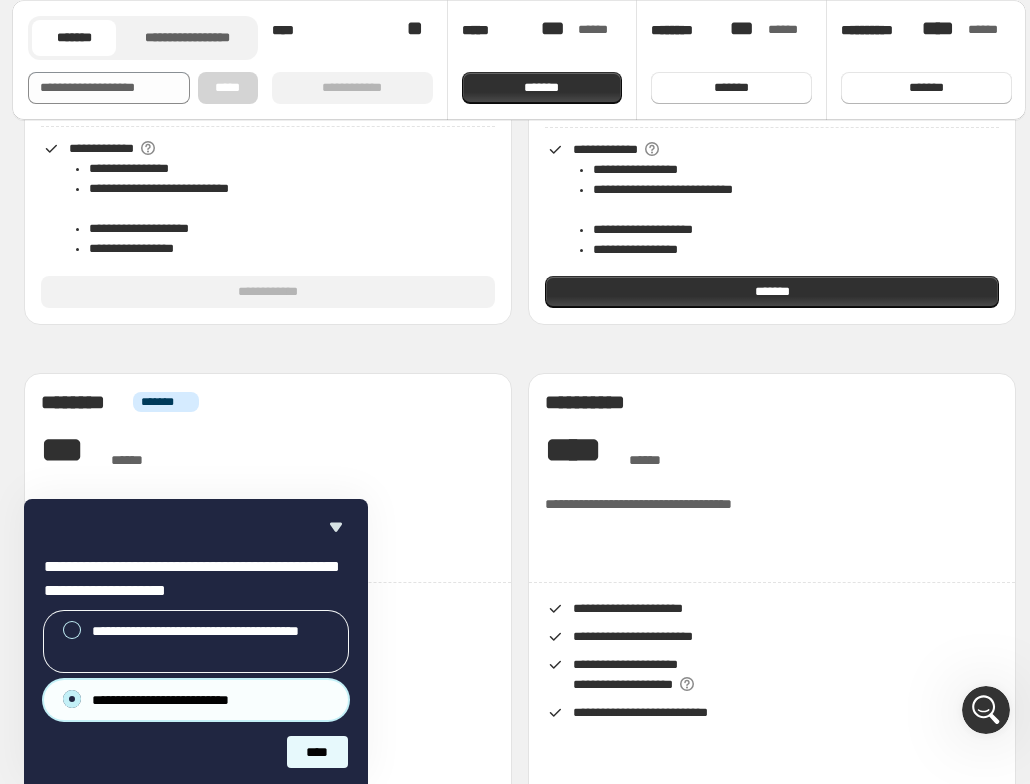 click on "****" at bounding box center [317, 752] 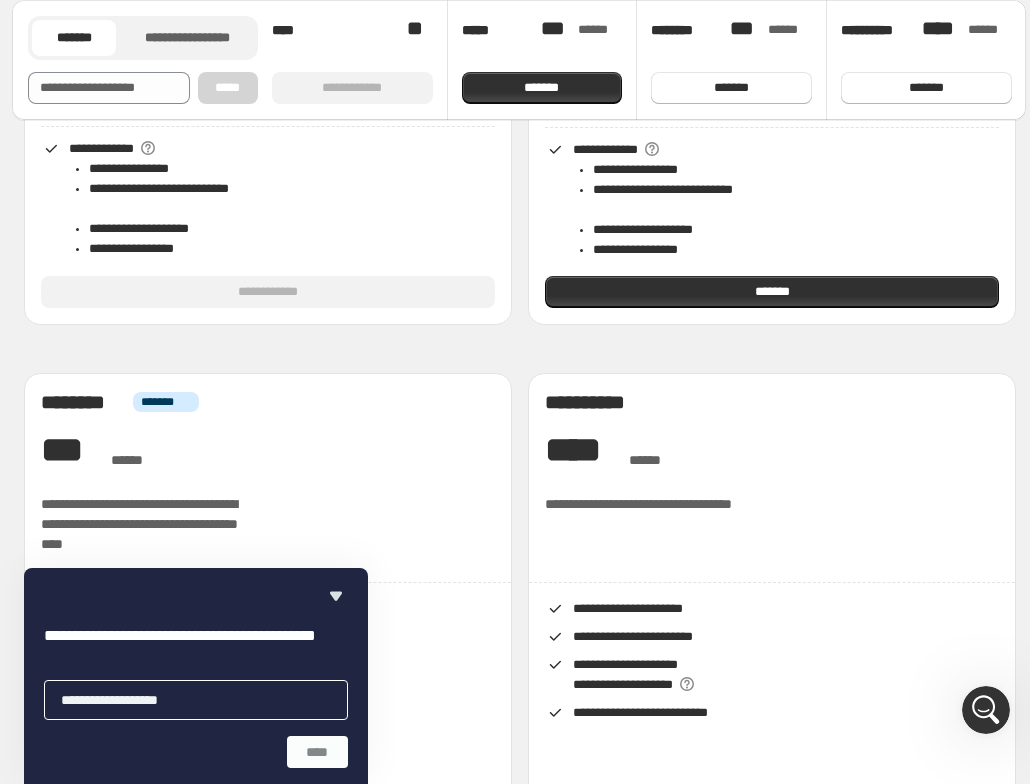 click on "**********" at bounding box center [520, 1909] 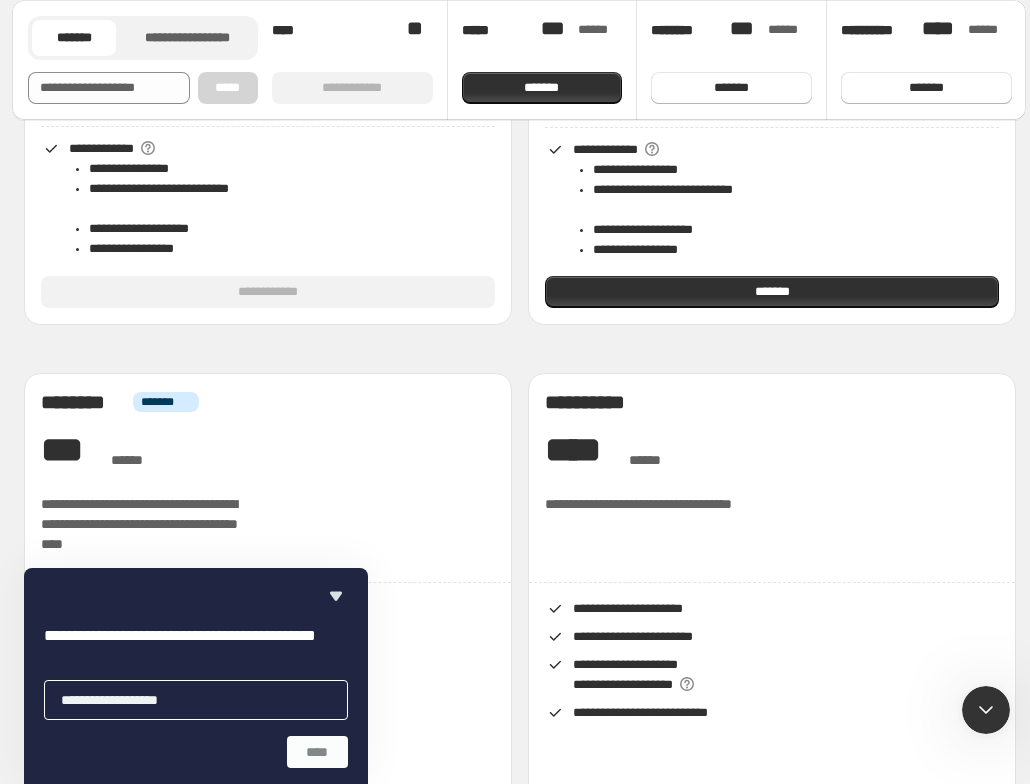 scroll, scrollTop: 0, scrollLeft: 0, axis: both 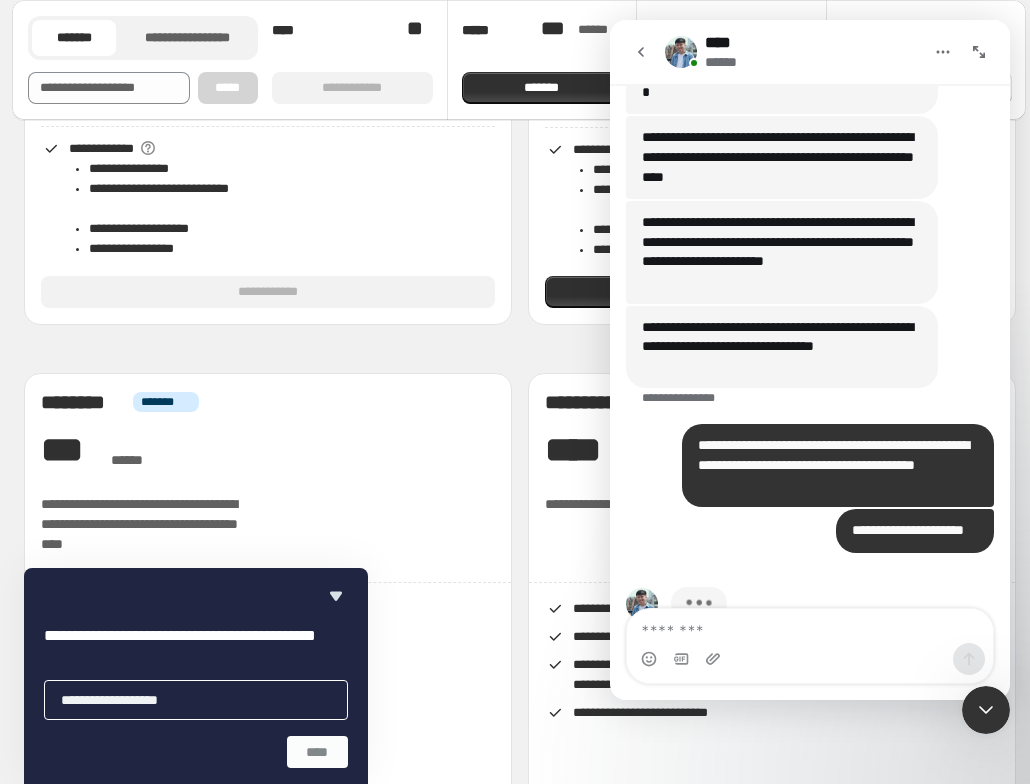 click on "**********" at bounding box center (520, 1909) 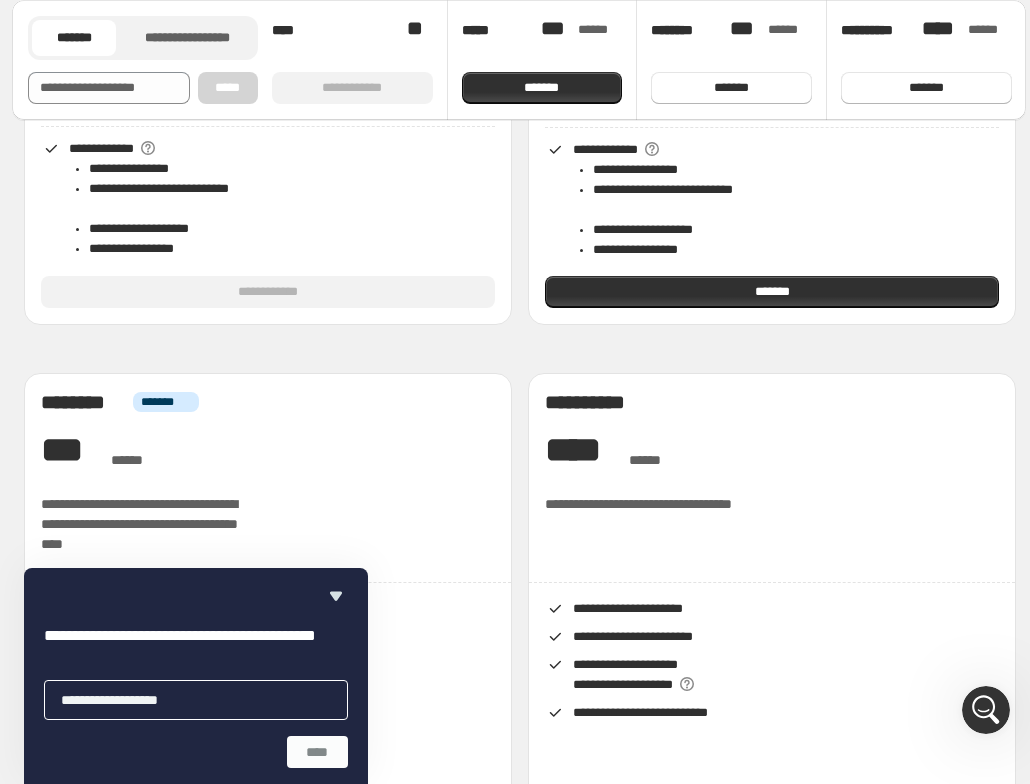 click 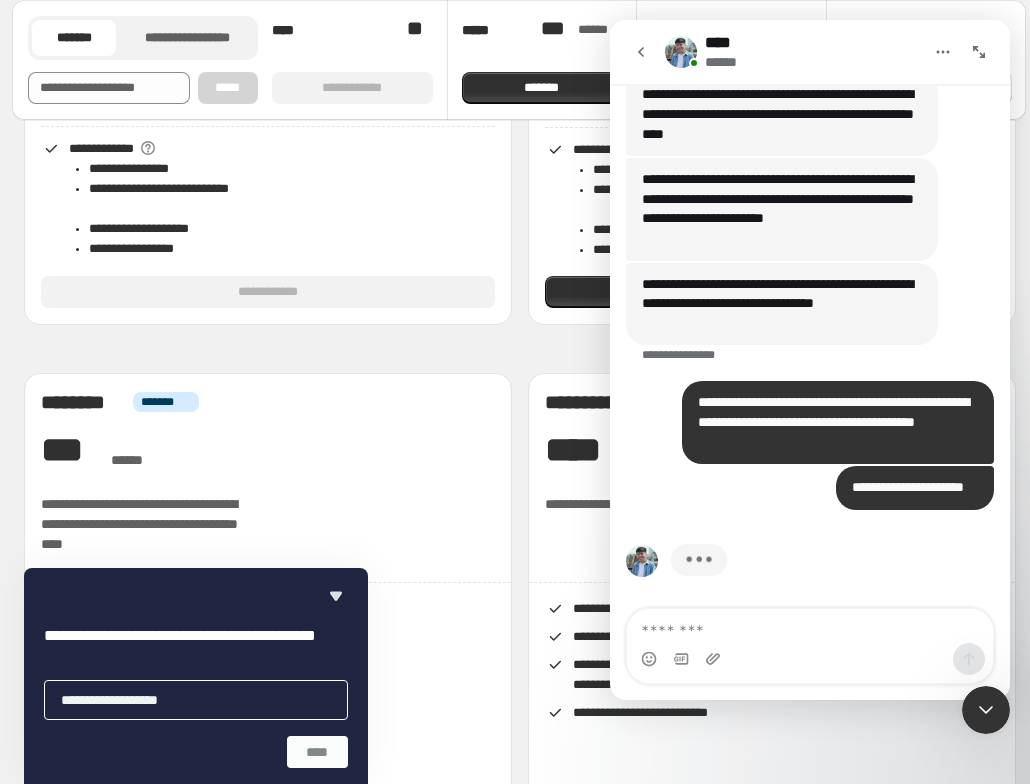 scroll, scrollTop: 841, scrollLeft: 0, axis: vertical 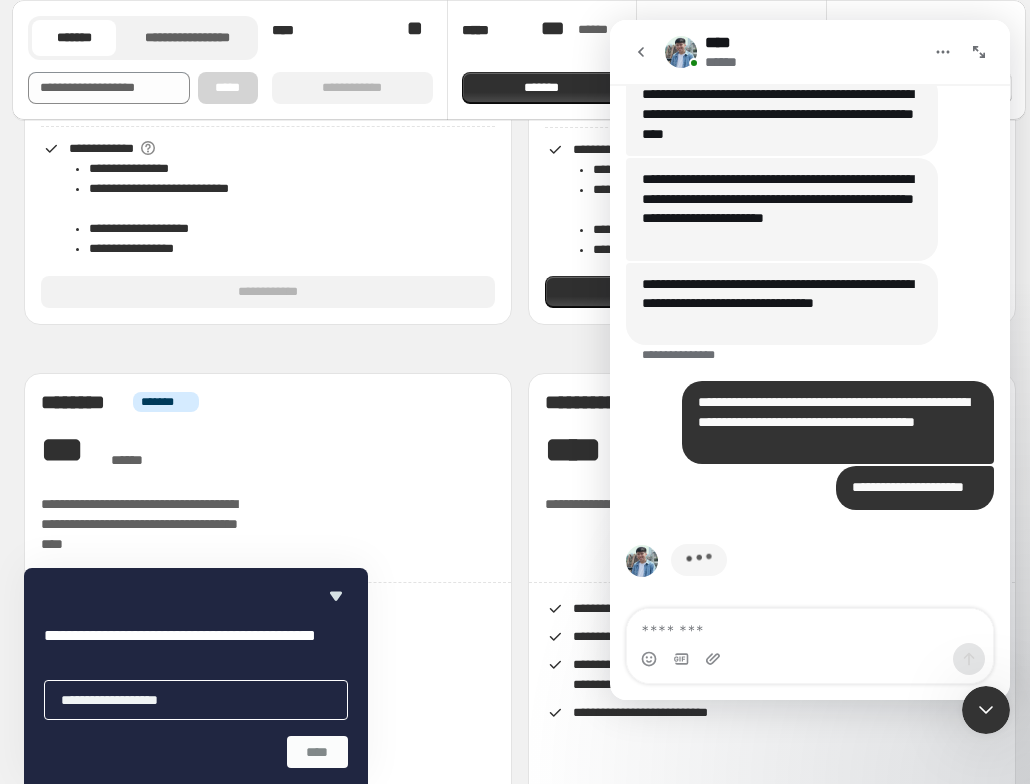 click 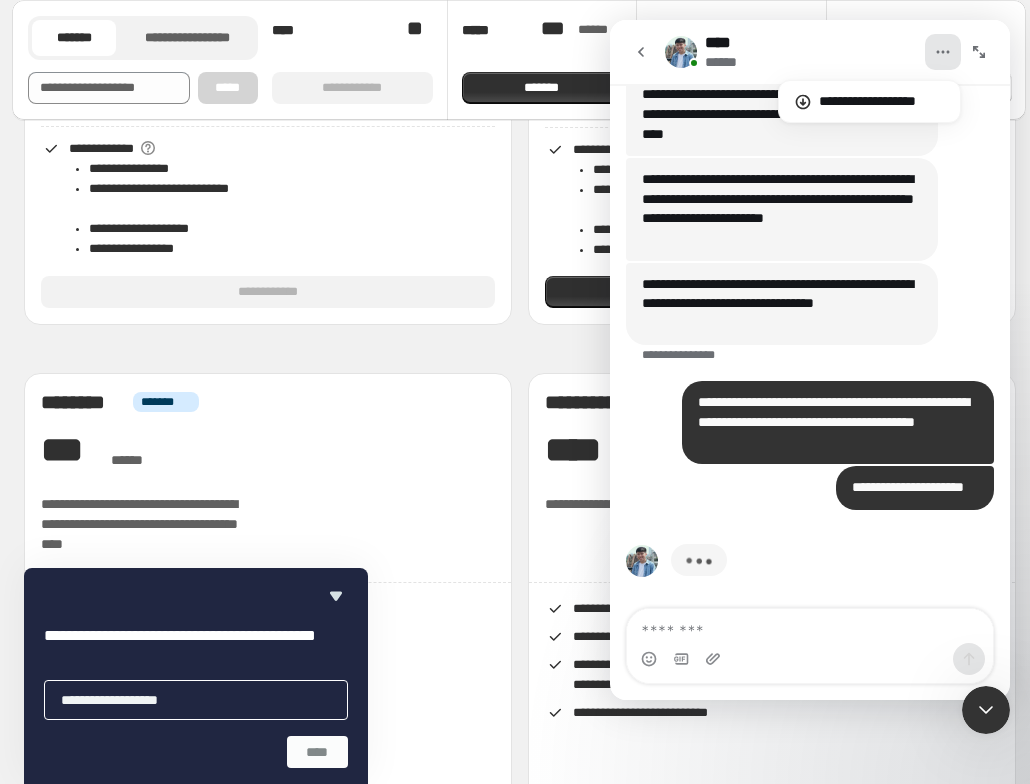 click 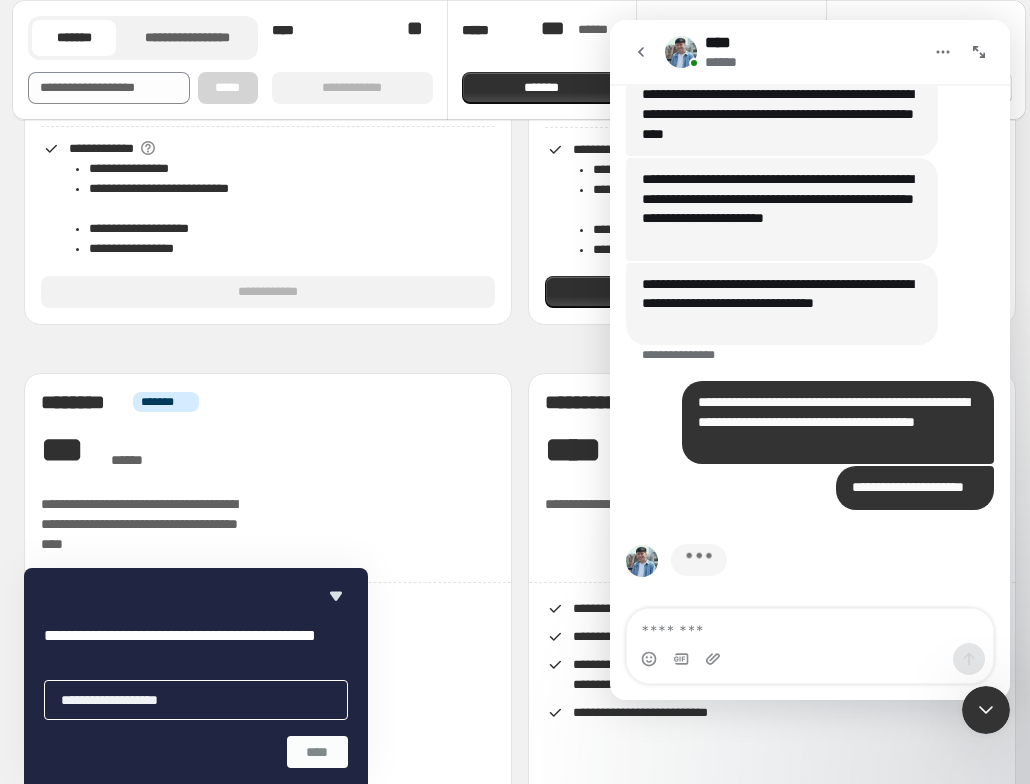 click at bounding box center (979, 52) 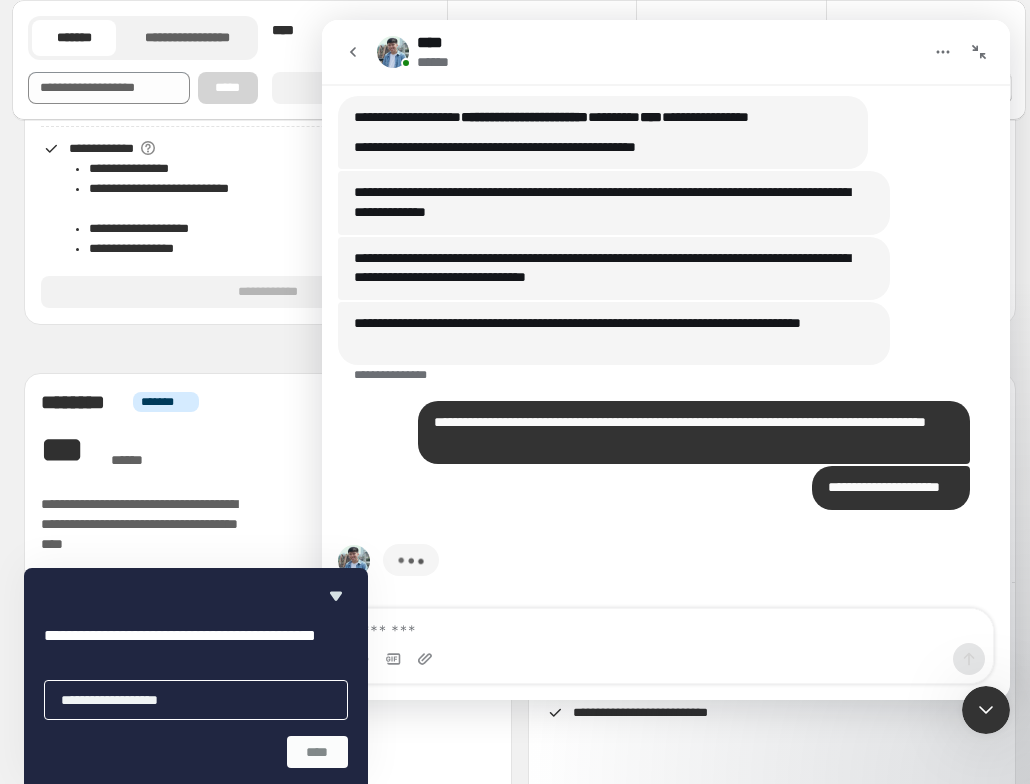 scroll, scrollTop: 527, scrollLeft: 0, axis: vertical 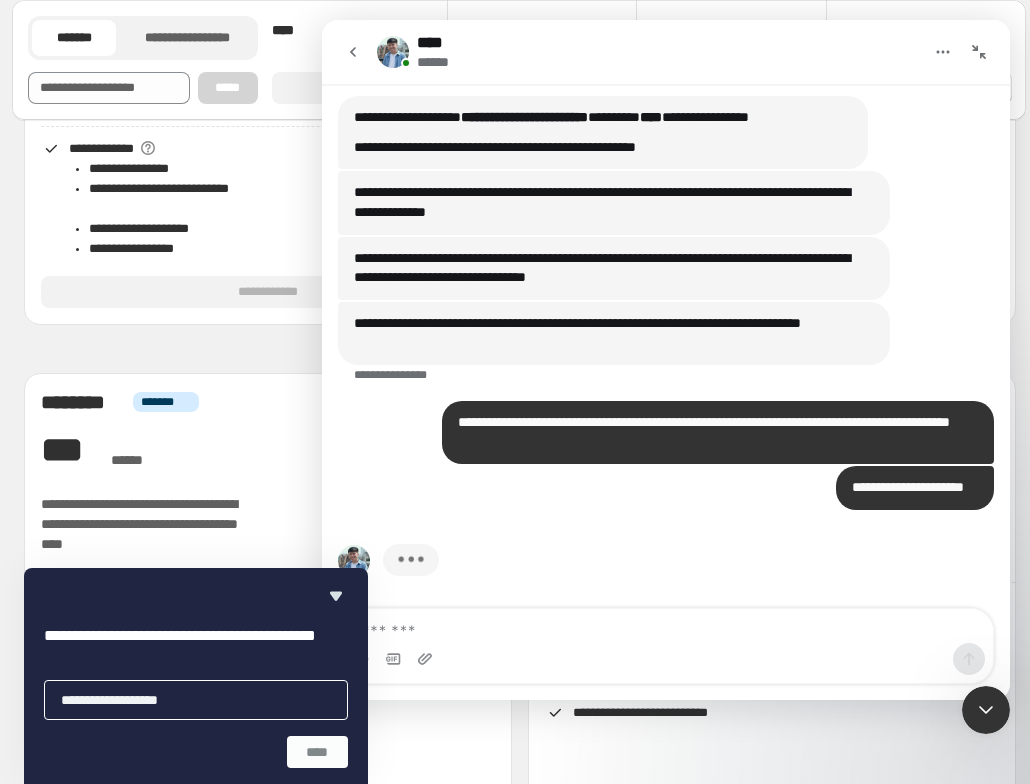 click at bounding box center [979, 52] 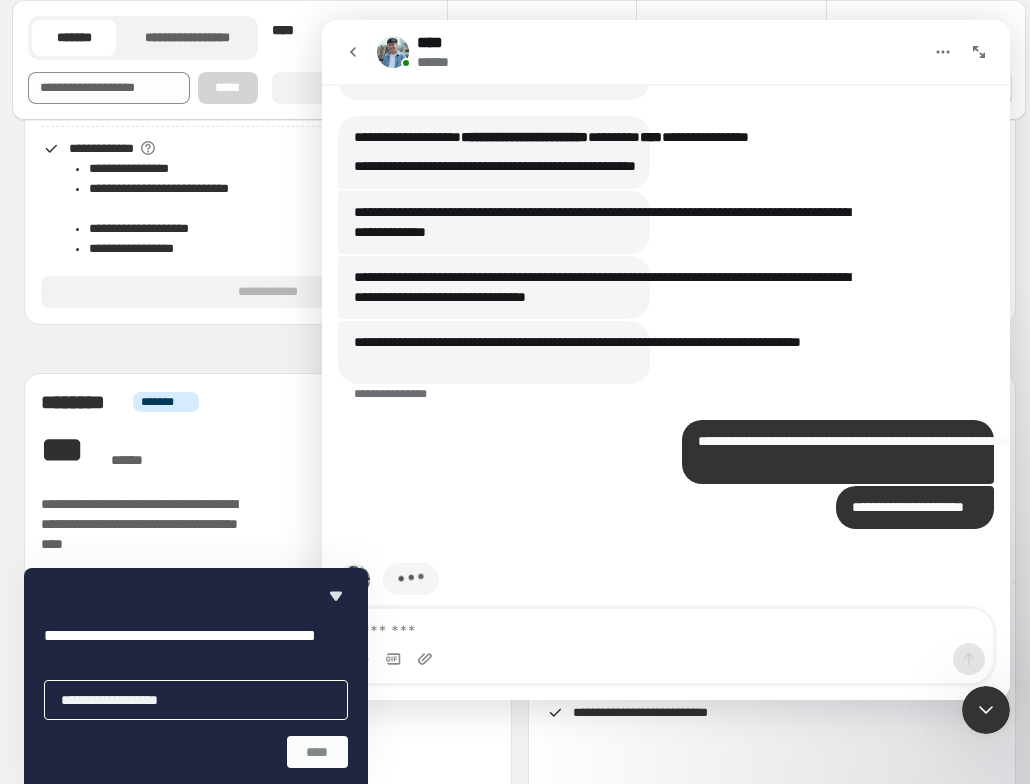 scroll, scrollTop: 841, scrollLeft: 0, axis: vertical 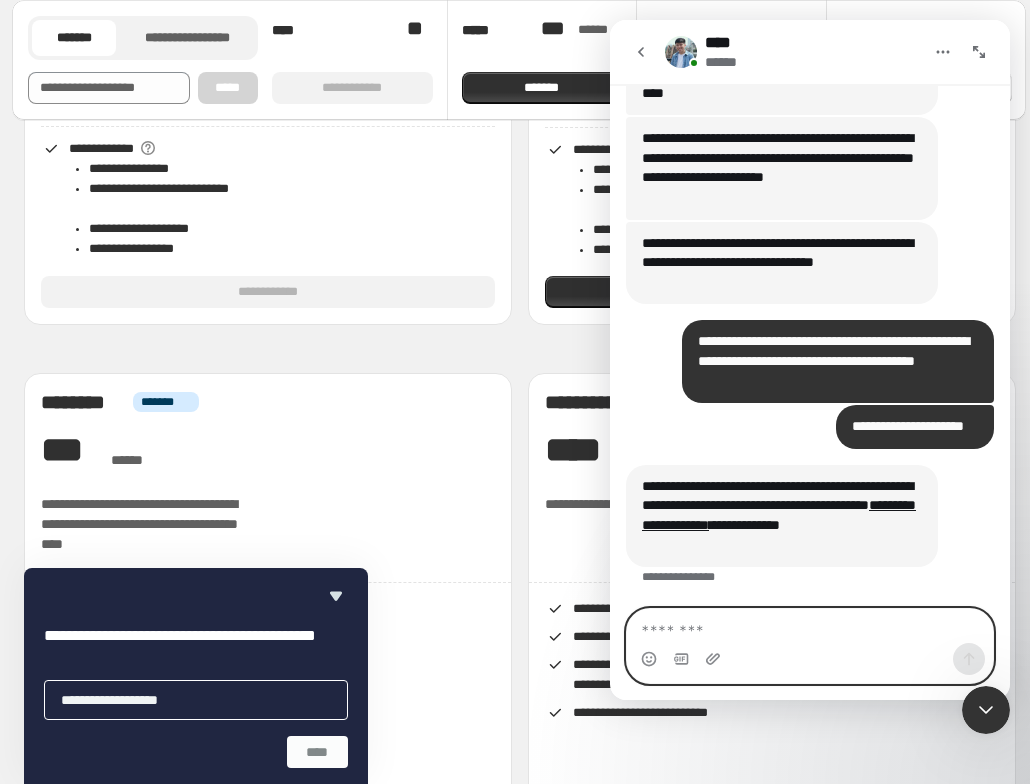 click at bounding box center (810, 626) 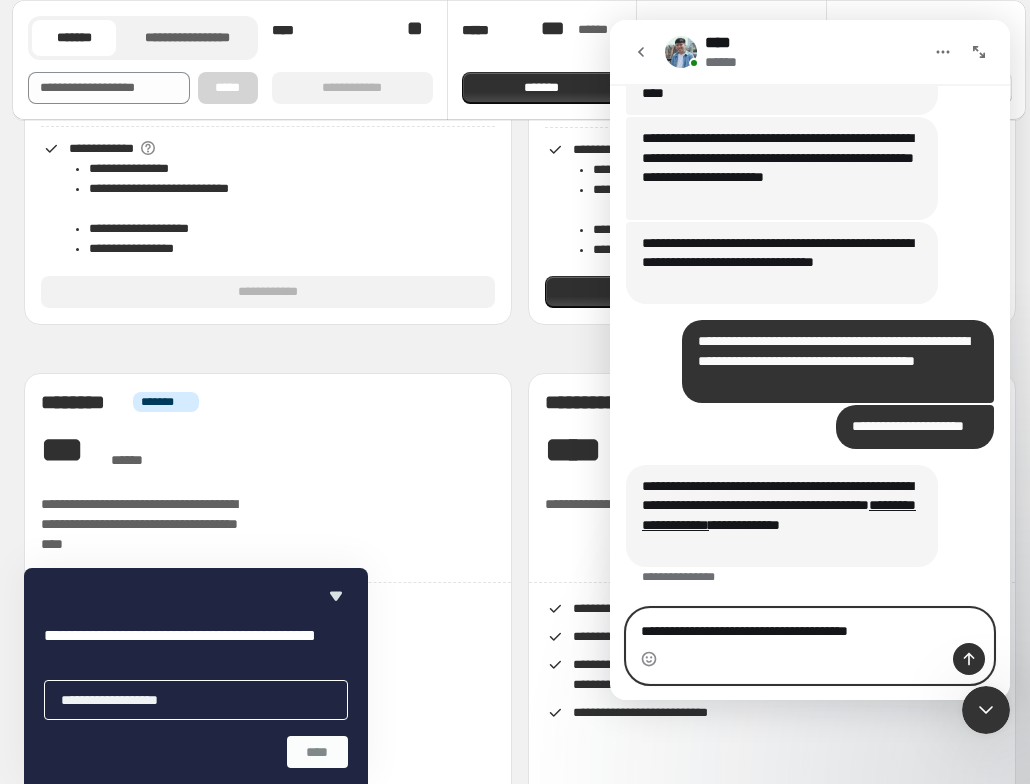 type on "**********" 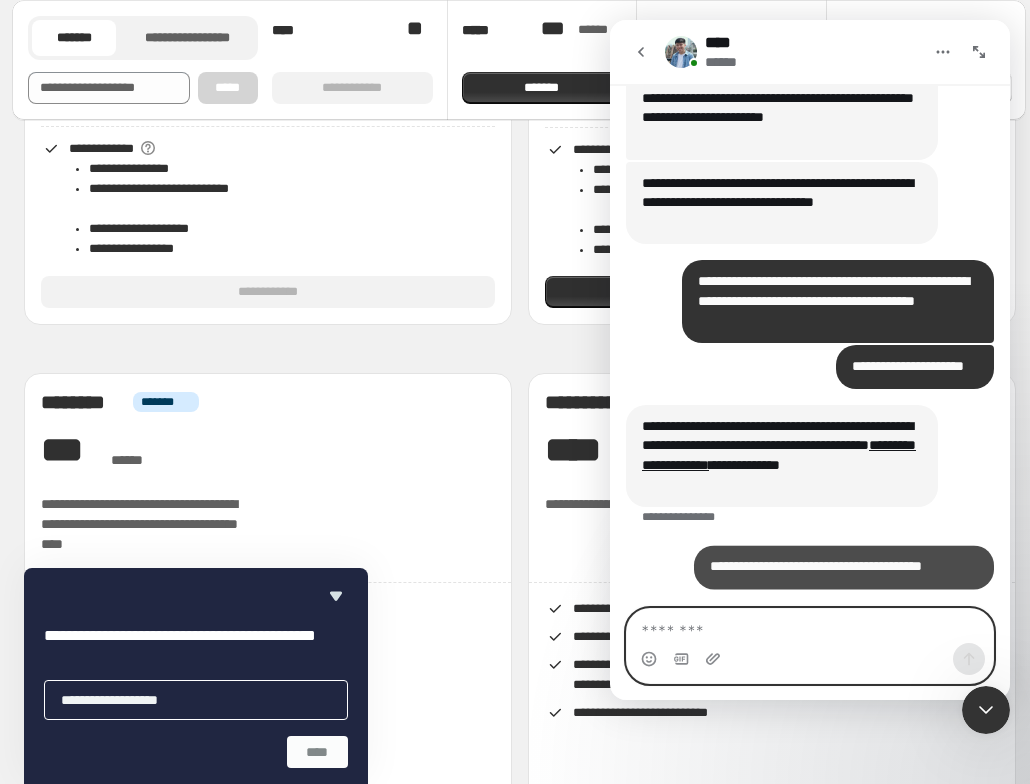 scroll, scrollTop: 942, scrollLeft: 0, axis: vertical 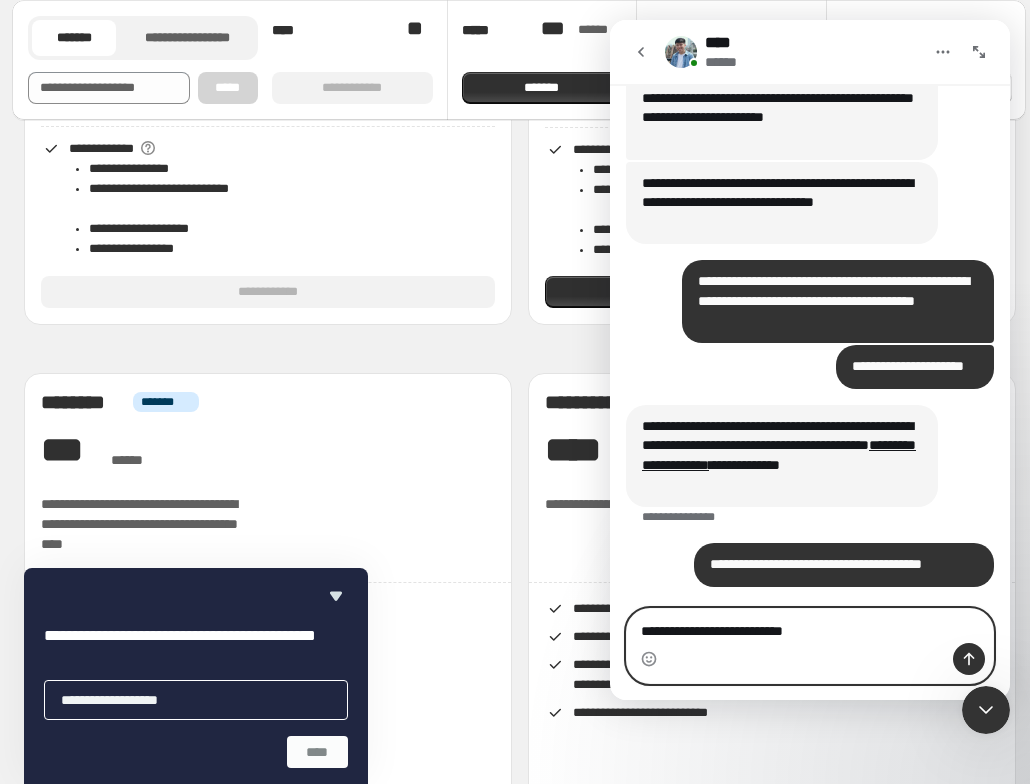 type on "**********" 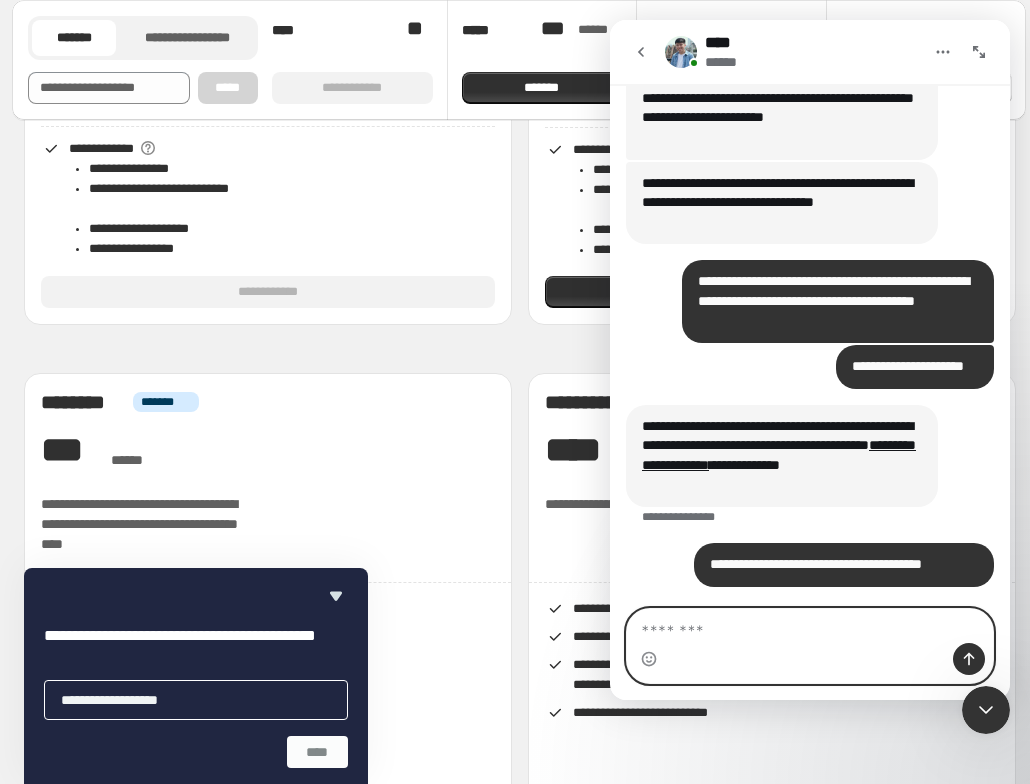 scroll, scrollTop: 988, scrollLeft: 0, axis: vertical 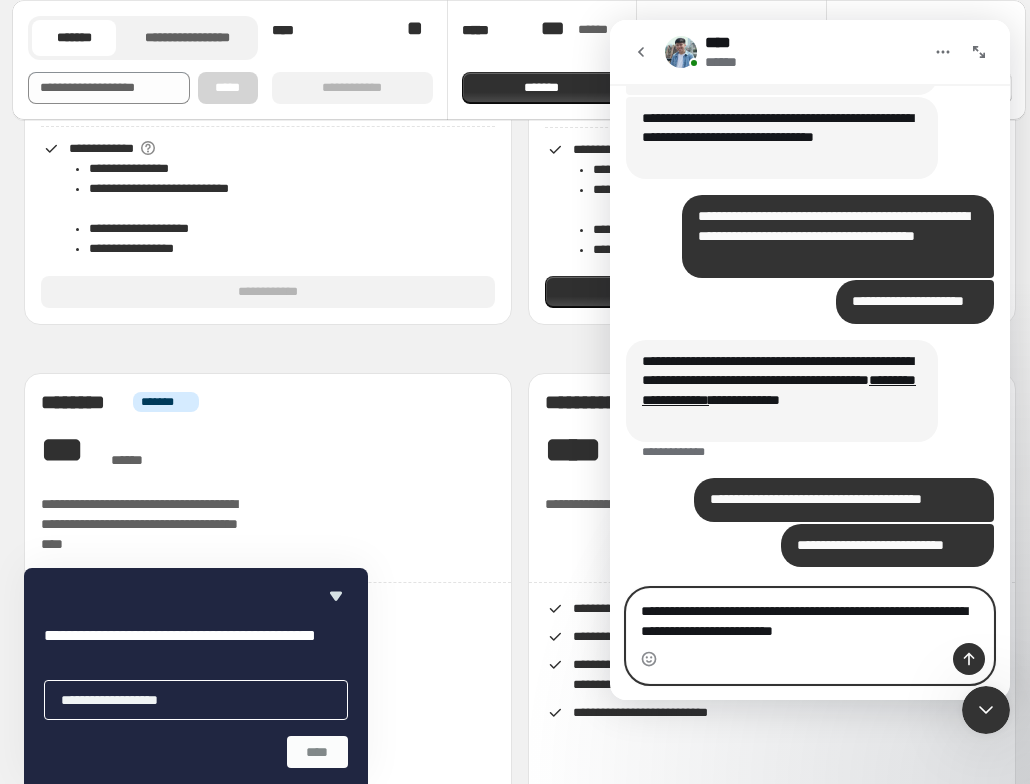 type on "**********" 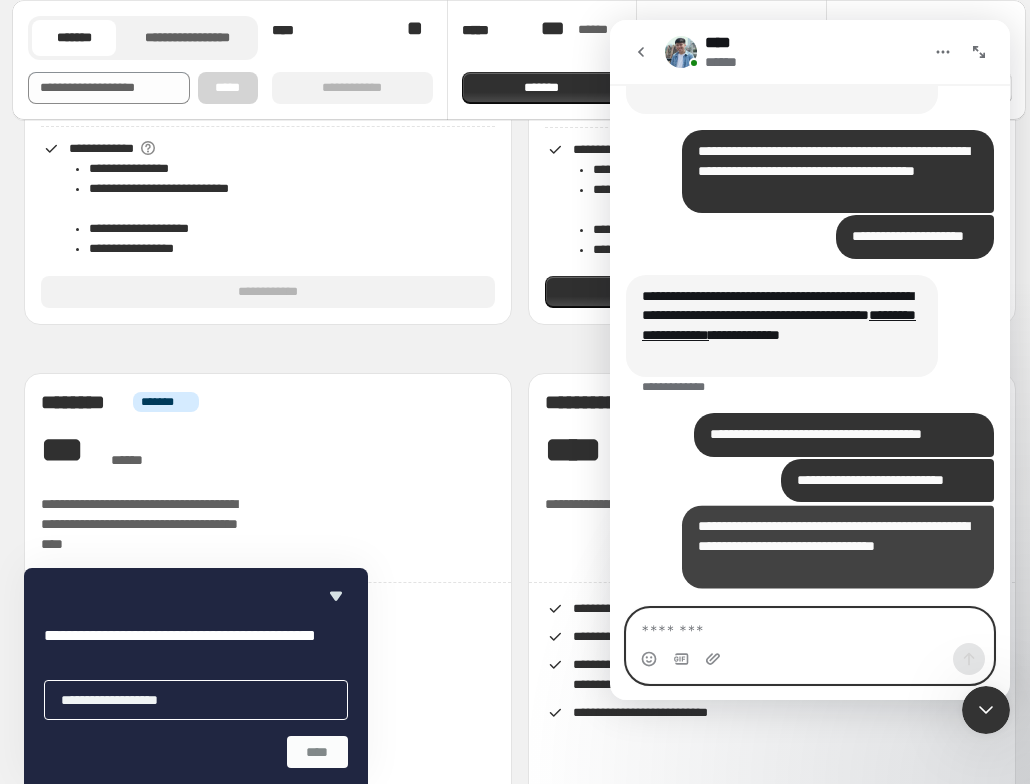 scroll, scrollTop: 1072, scrollLeft: 0, axis: vertical 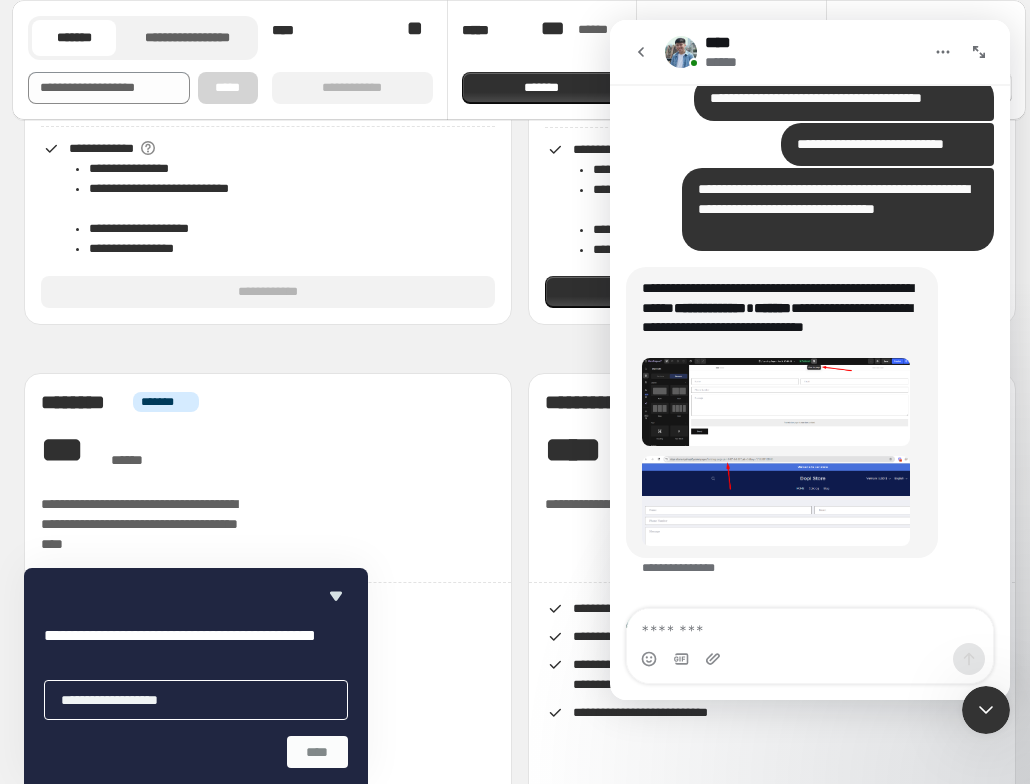 click at bounding box center [776, 402] 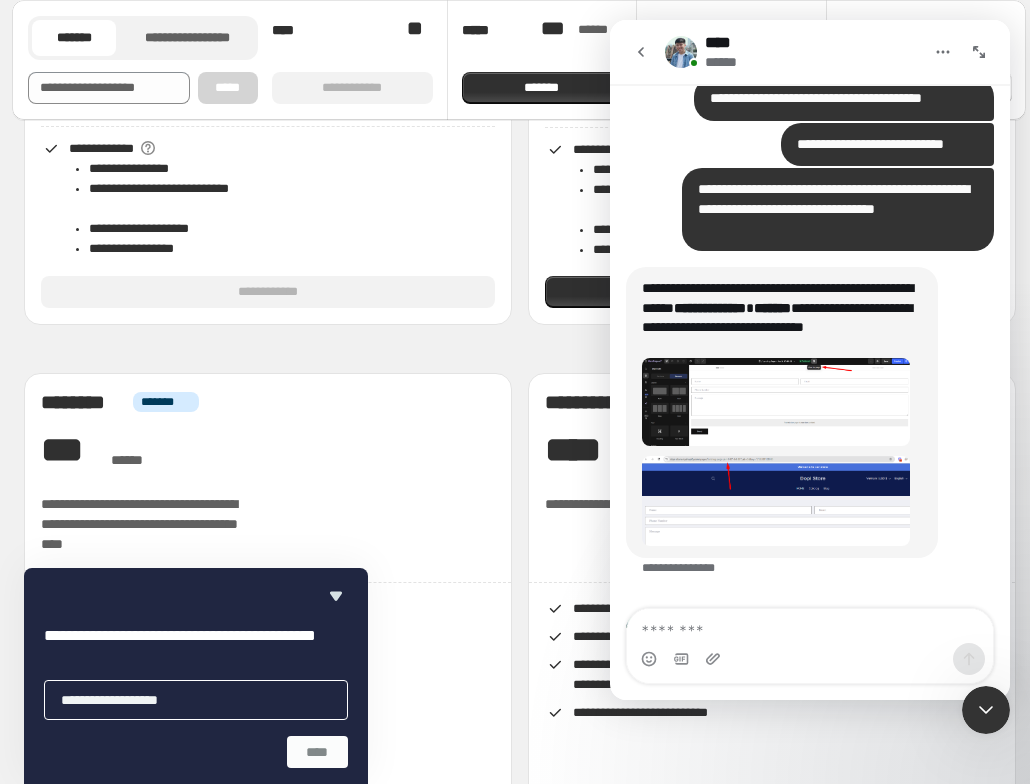 scroll, scrollTop: 0, scrollLeft: 0, axis: both 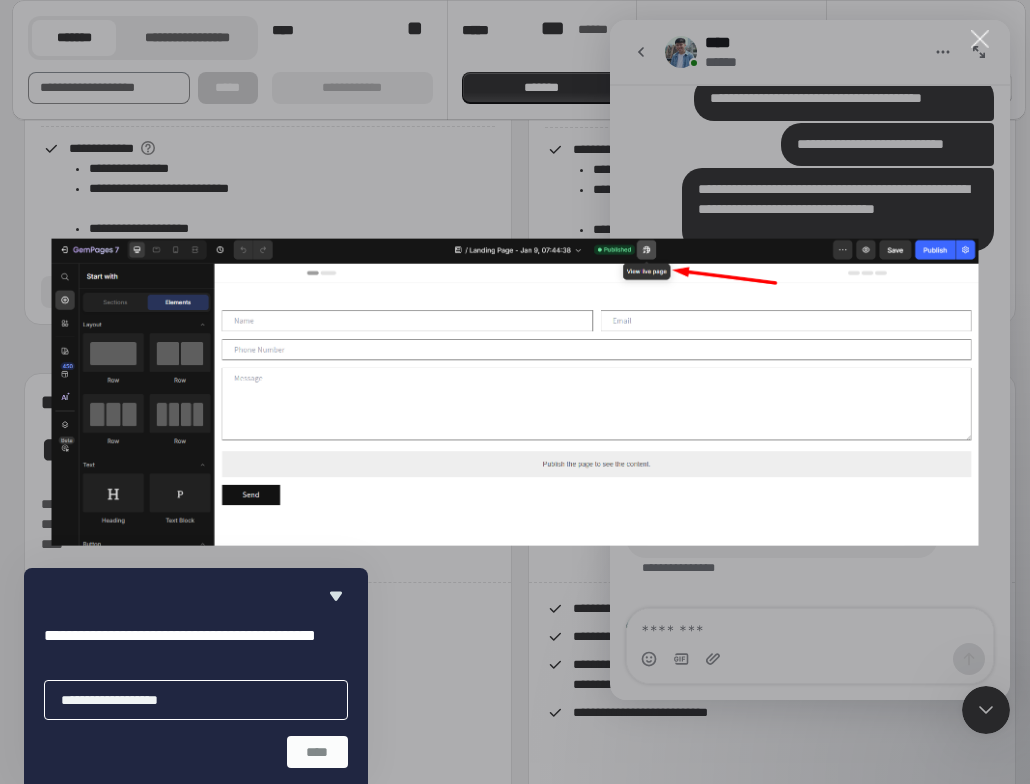 click at bounding box center (980, 39) 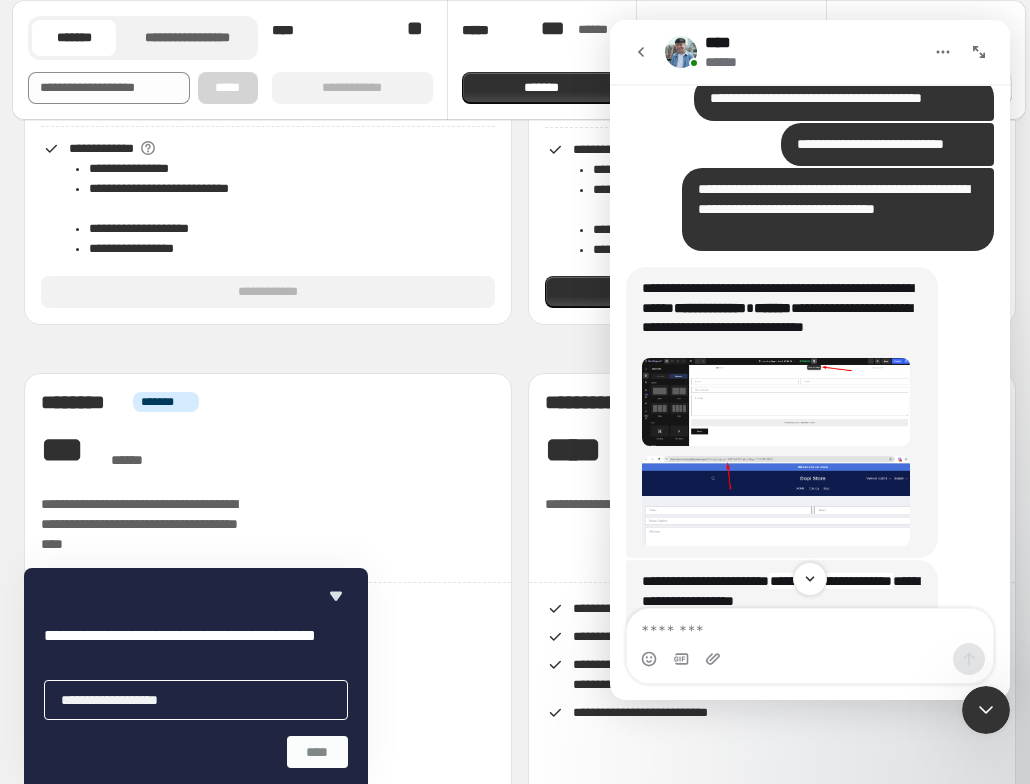 scroll, scrollTop: 1545, scrollLeft: 0, axis: vertical 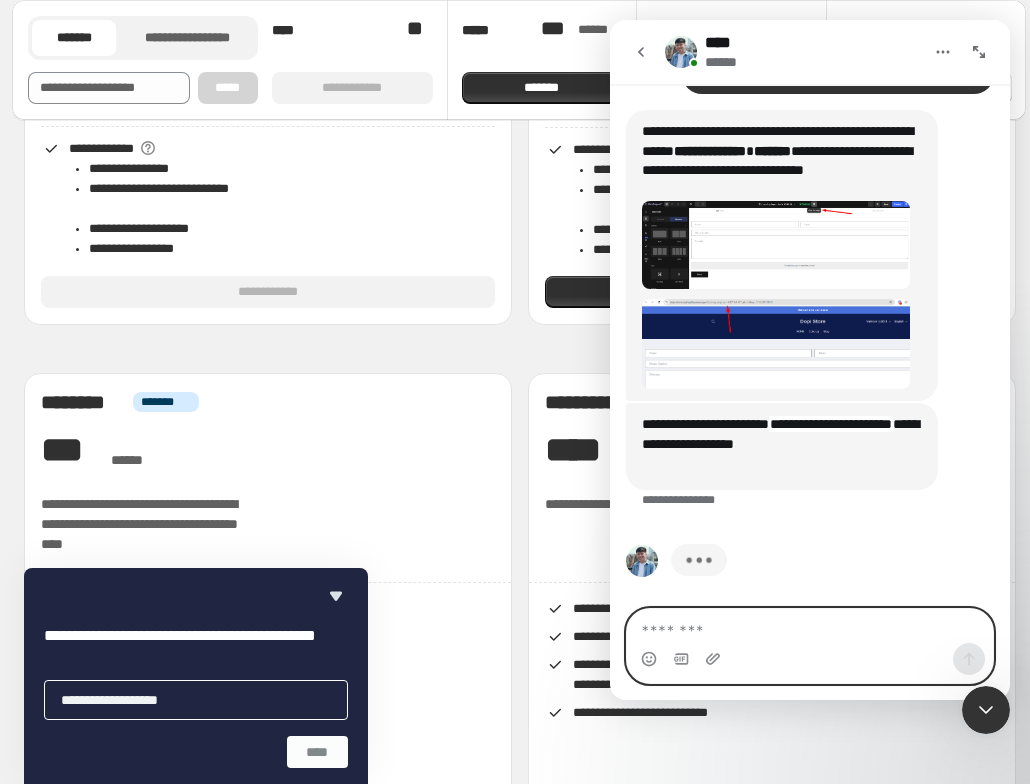 click at bounding box center (810, 626) 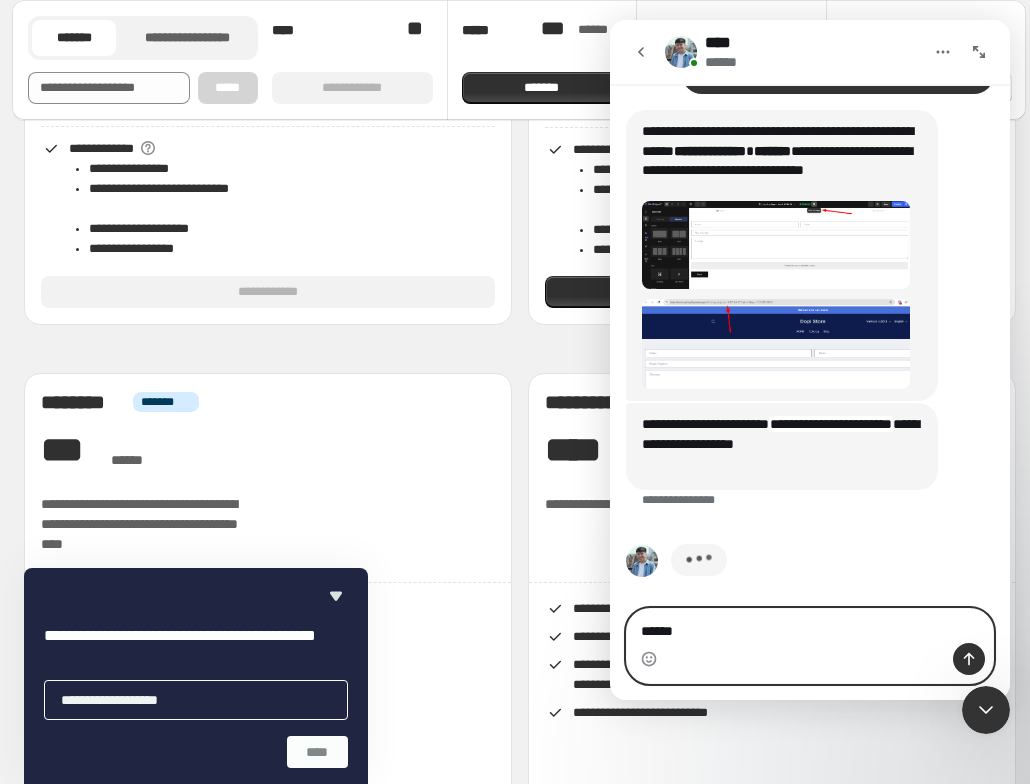 type on "*******" 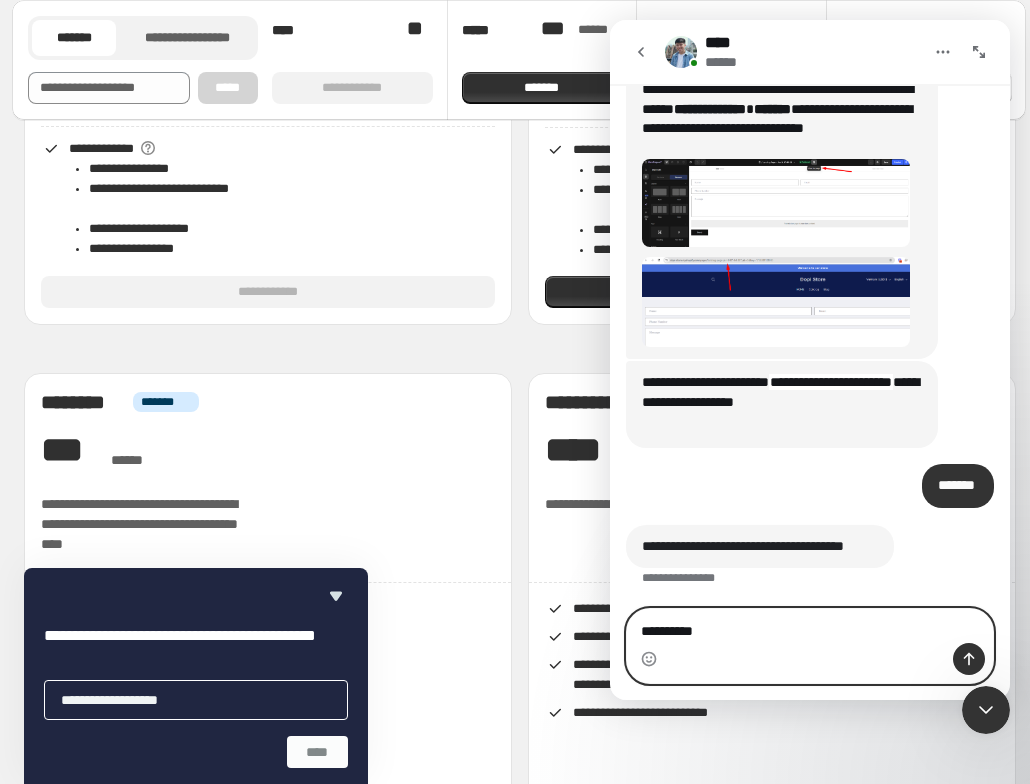 scroll, scrollTop: 1588, scrollLeft: 0, axis: vertical 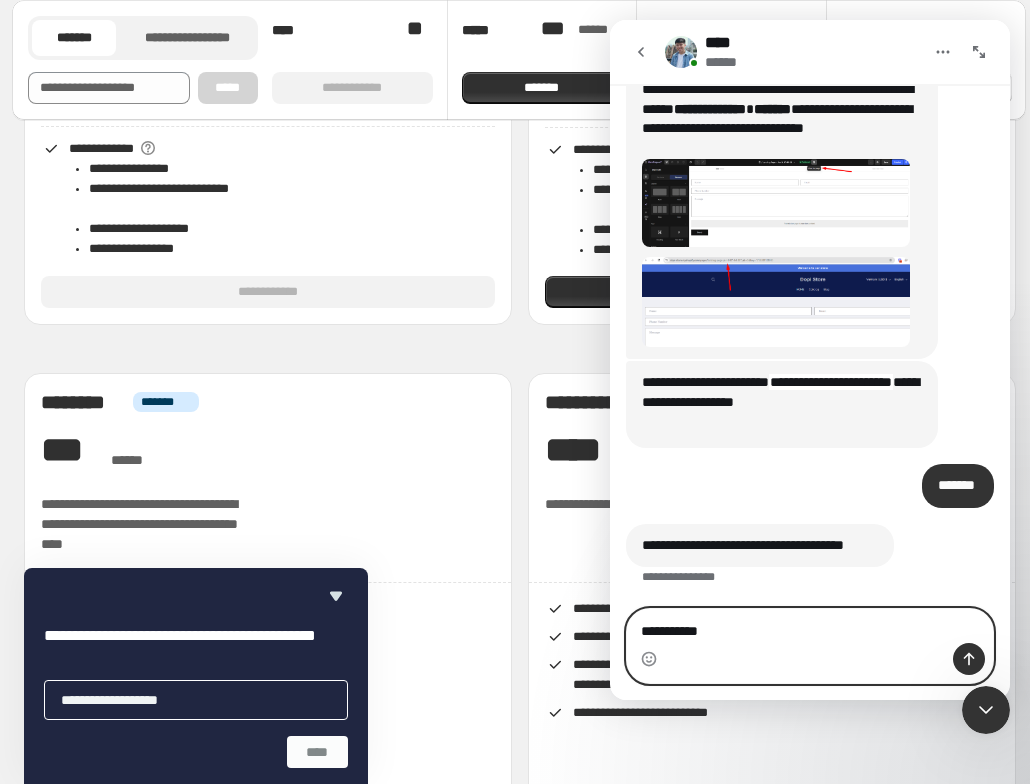 type on "**********" 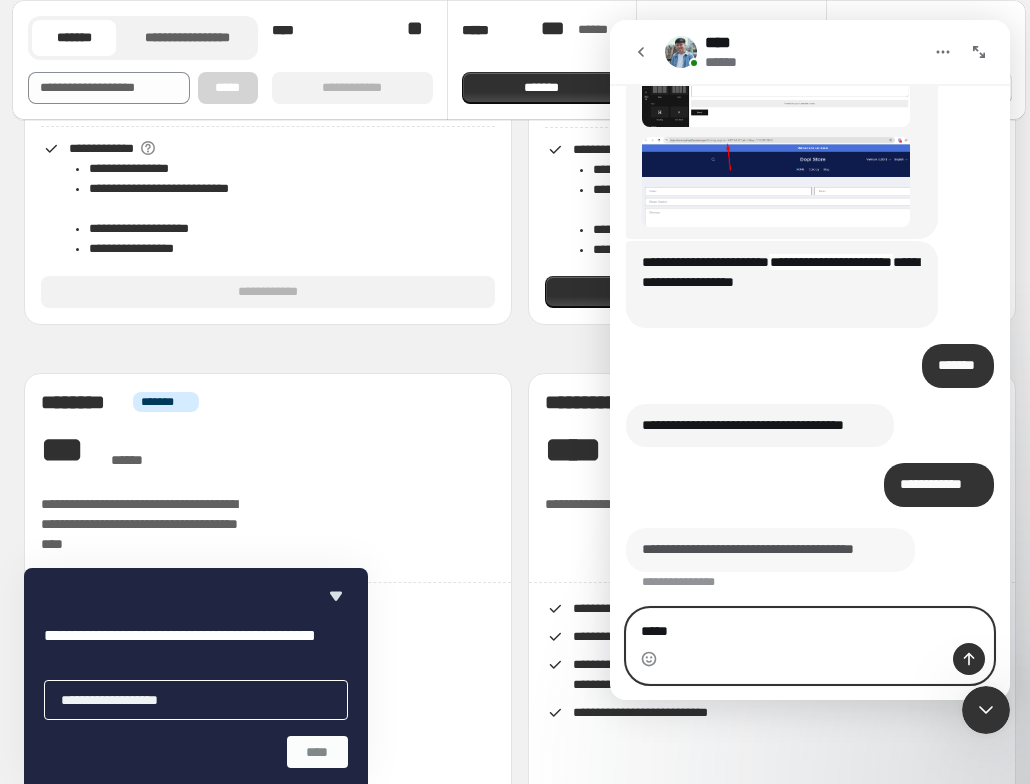 scroll, scrollTop: 1707, scrollLeft: 0, axis: vertical 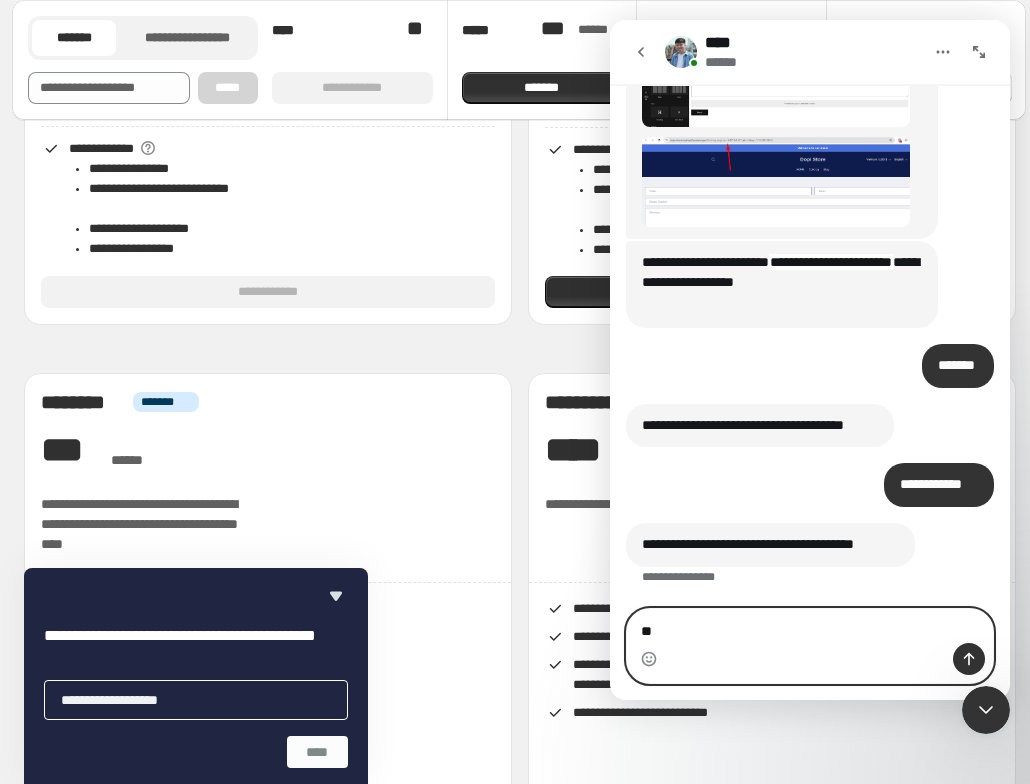type on "*" 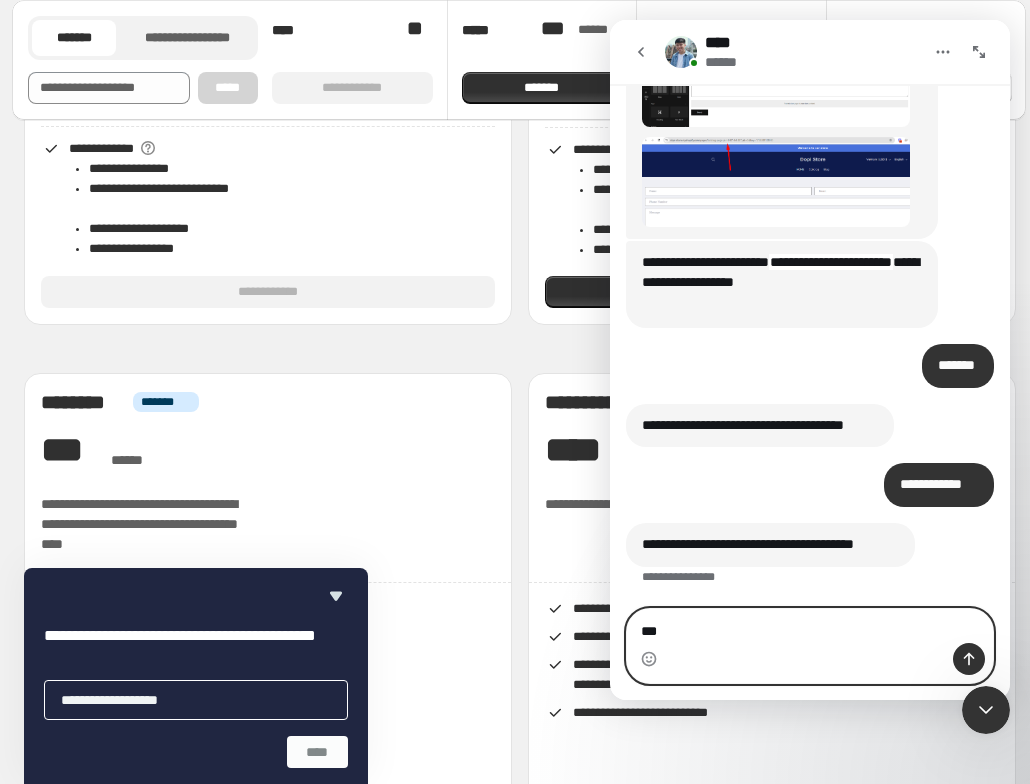 type on "****" 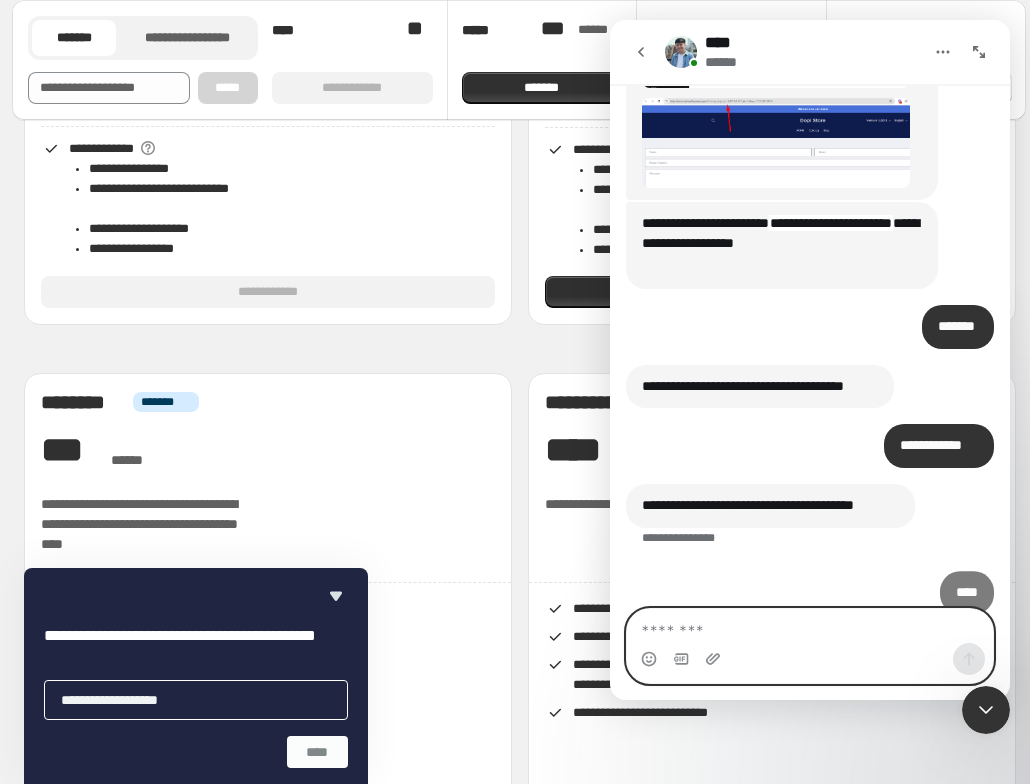 scroll, scrollTop: 1766, scrollLeft: 0, axis: vertical 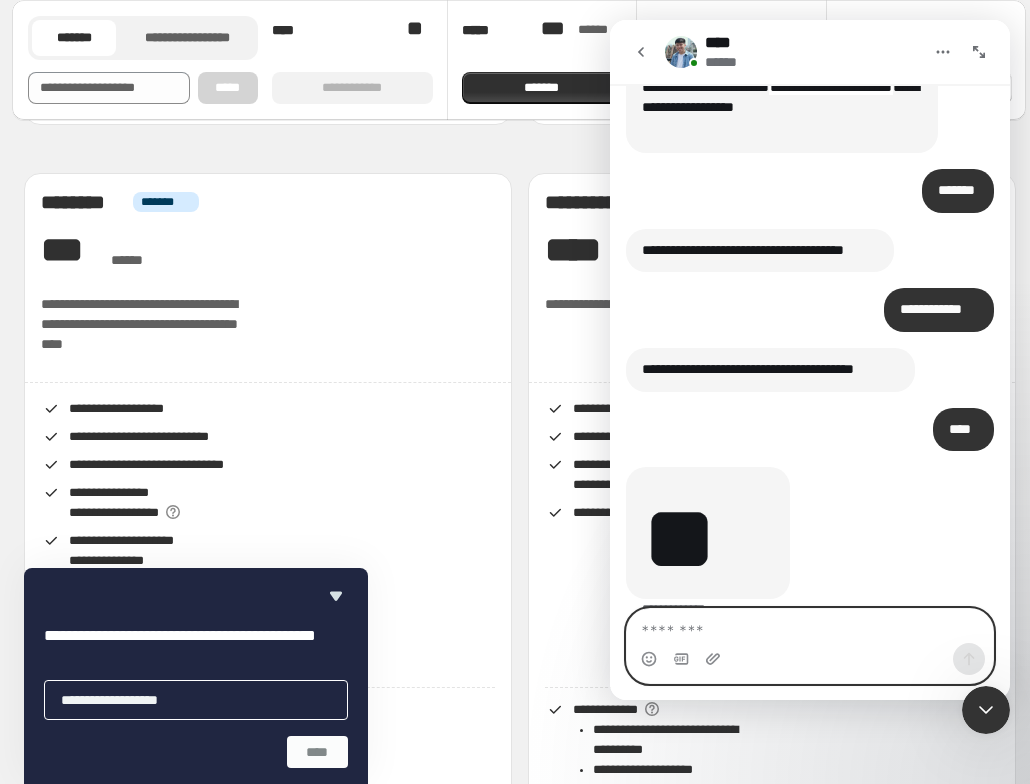 click at bounding box center (810, 626) 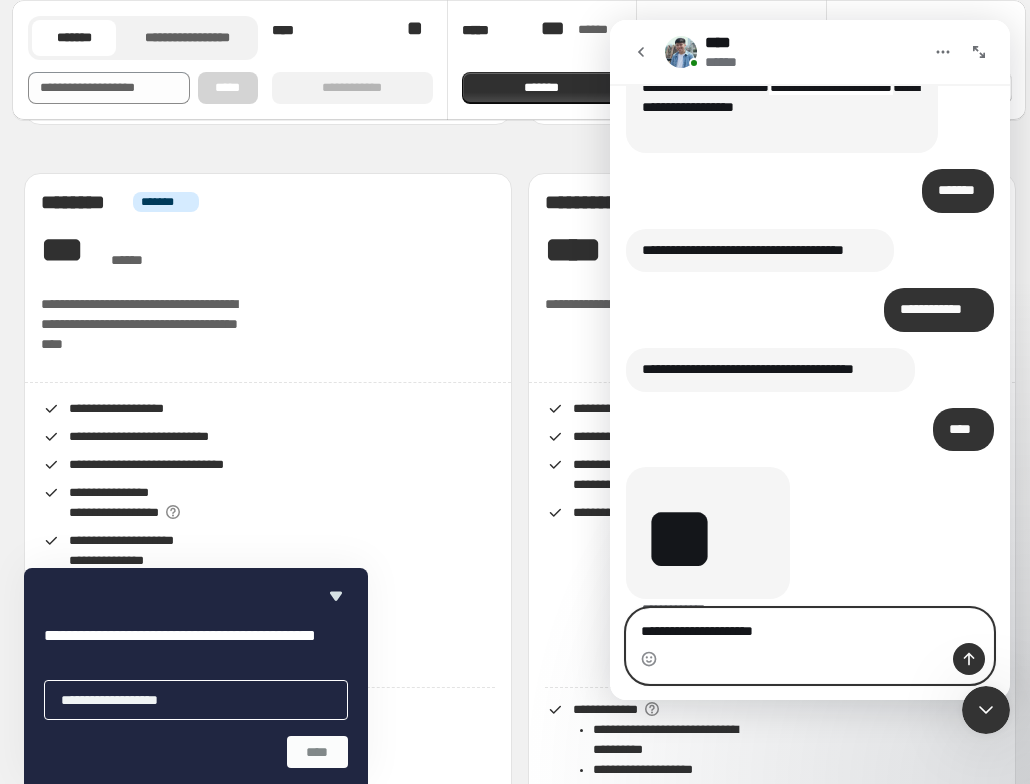 type on "**********" 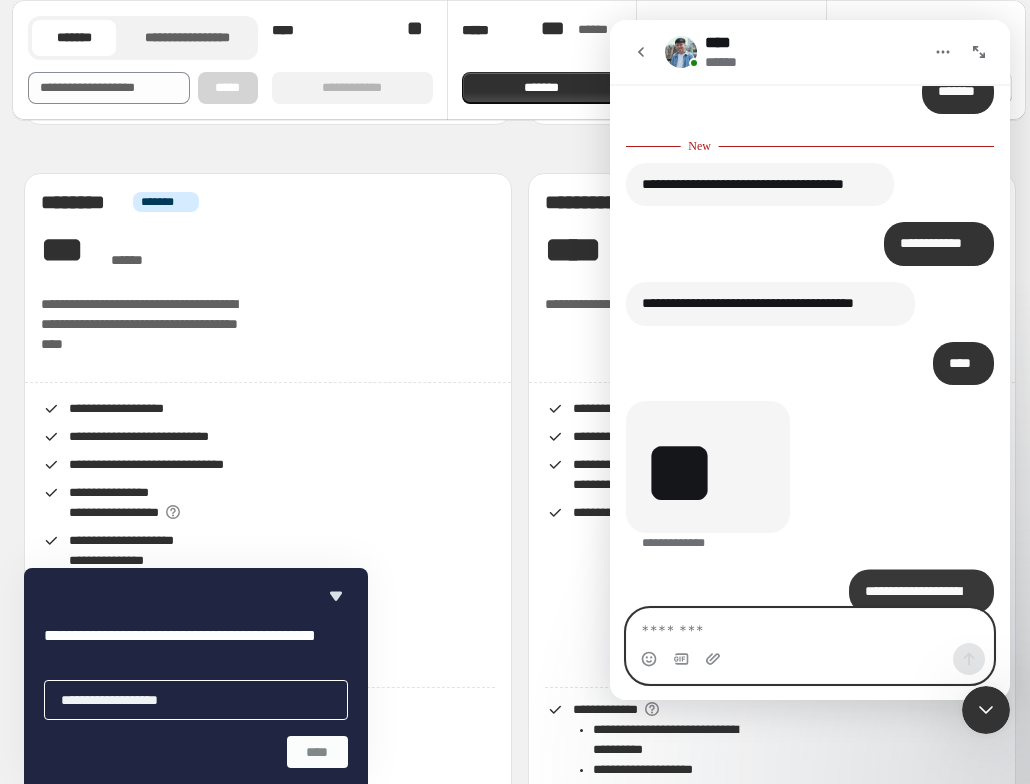 scroll, scrollTop: 2007, scrollLeft: 0, axis: vertical 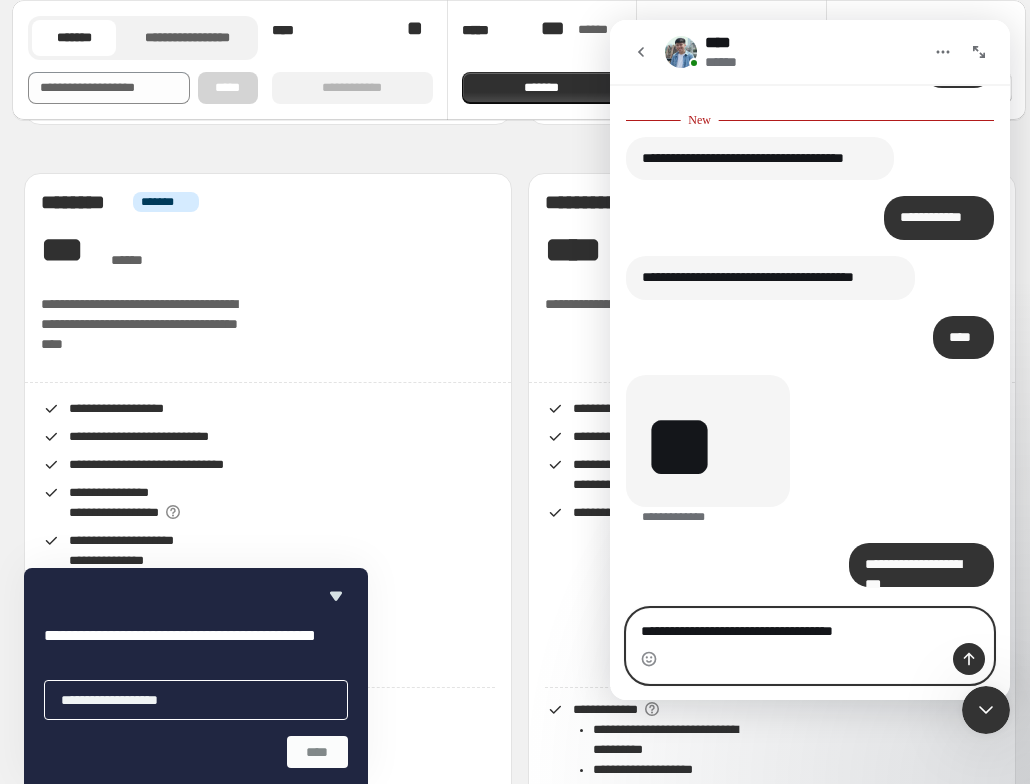 type on "**********" 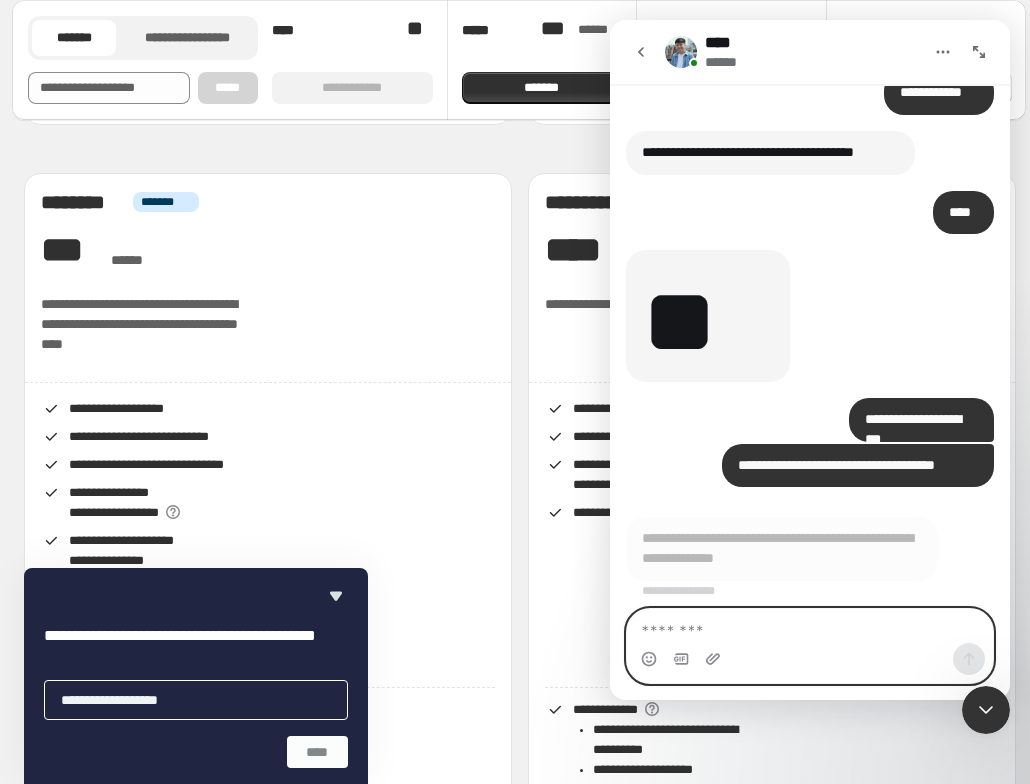 scroll, scrollTop: 2097, scrollLeft: 0, axis: vertical 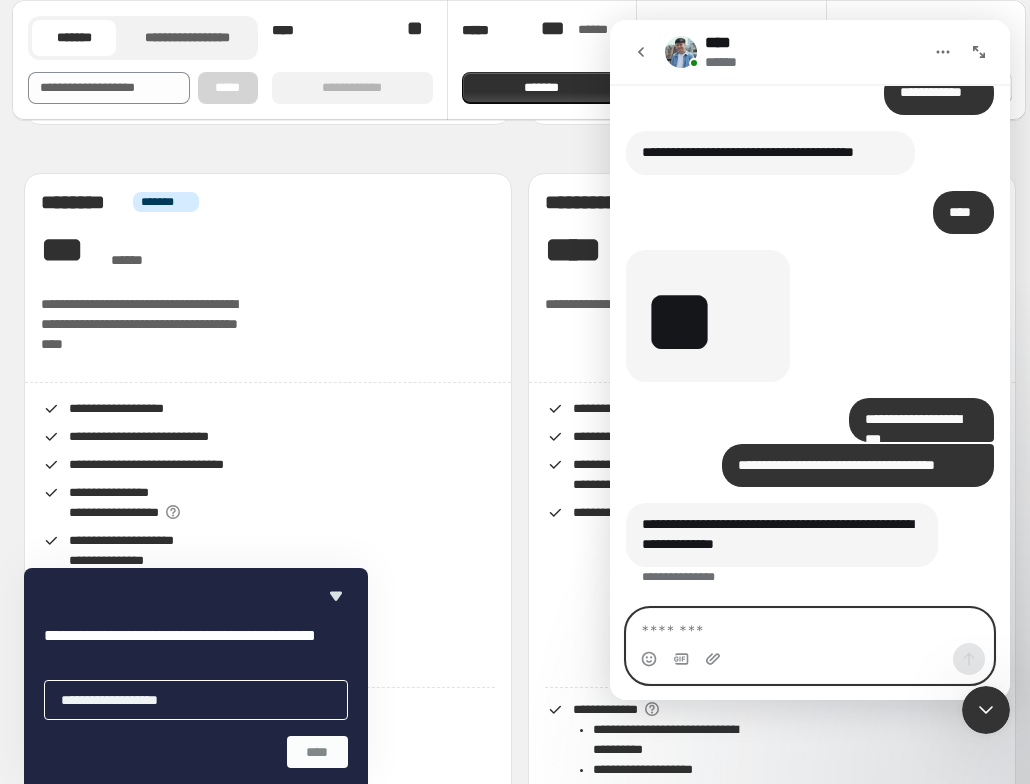 click at bounding box center (810, 626) 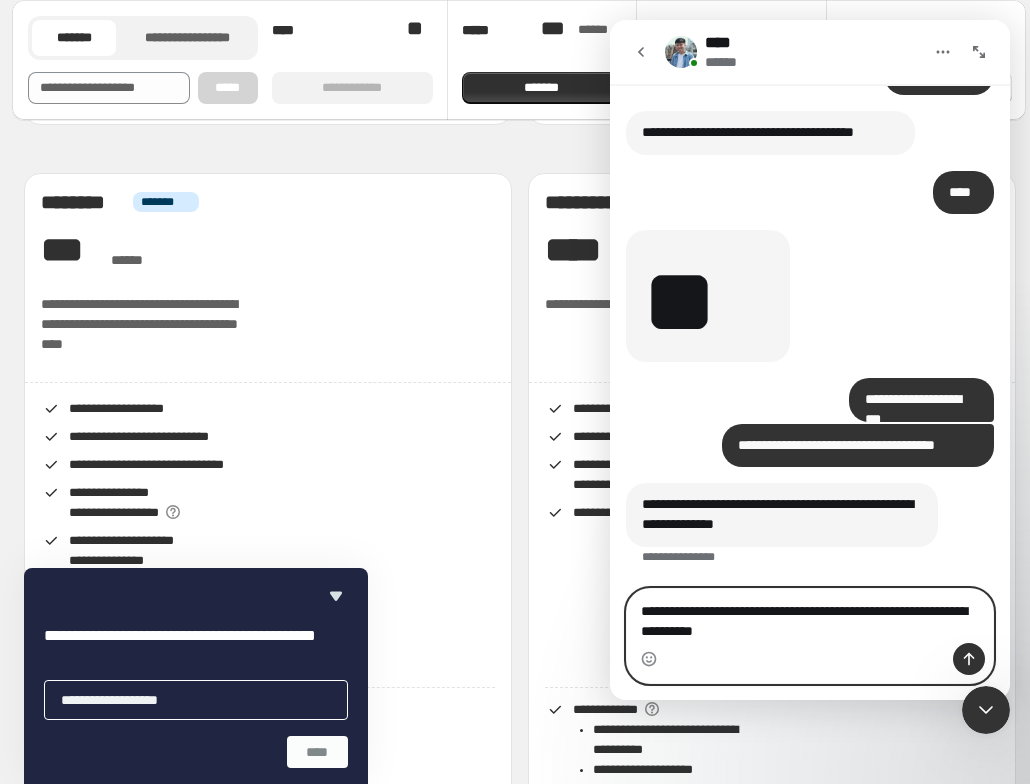 type on "**********" 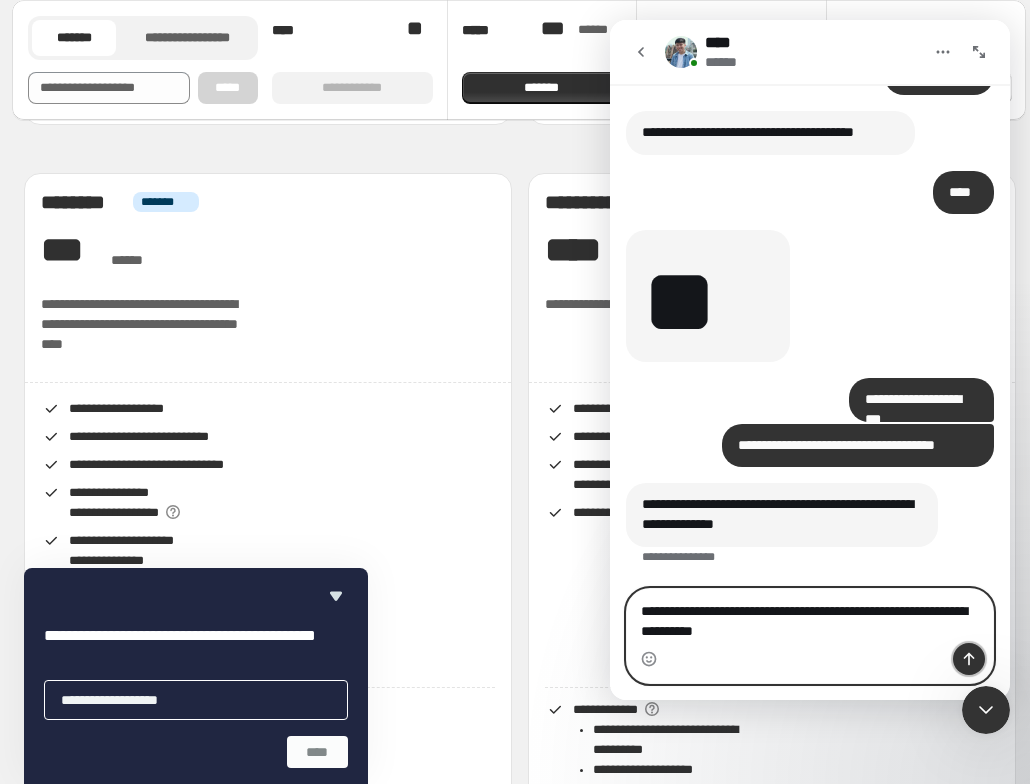 click at bounding box center [969, 659] 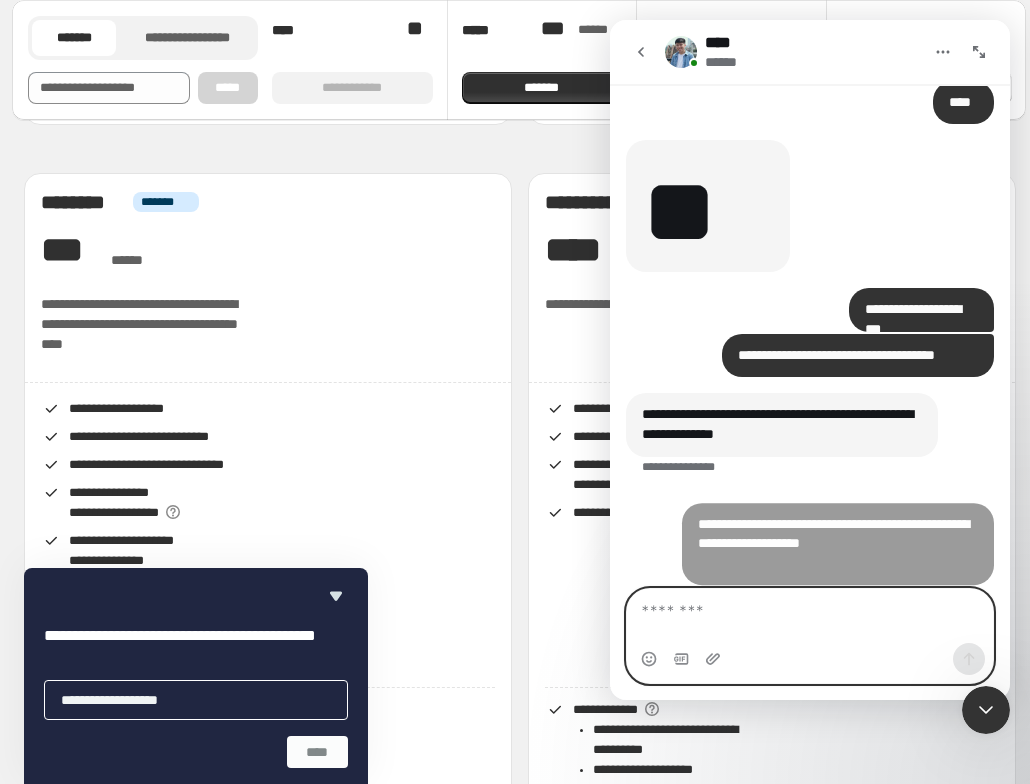 scroll, scrollTop: 2197, scrollLeft: 0, axis: vertical 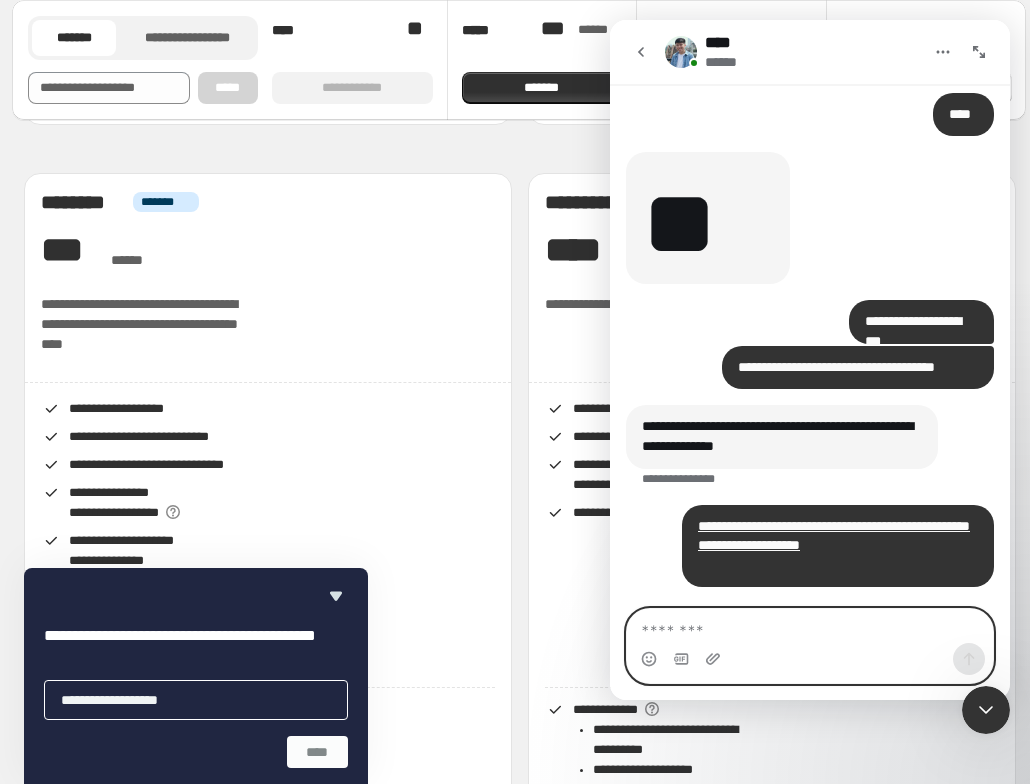 paste on "**********" 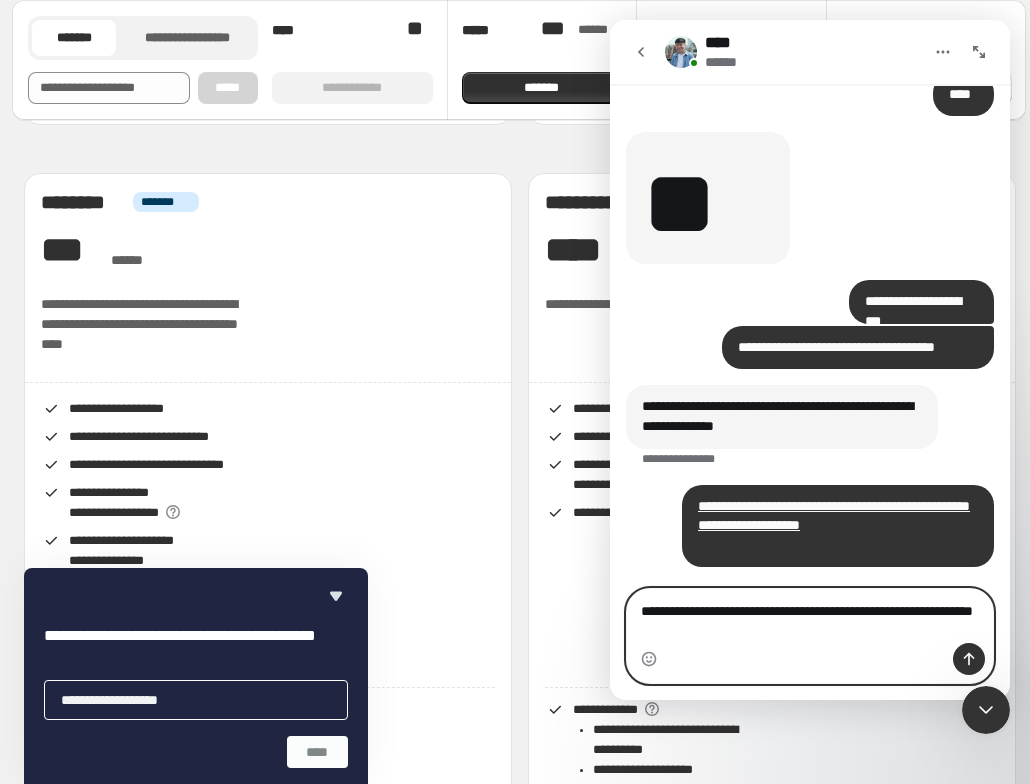 type on "**********" 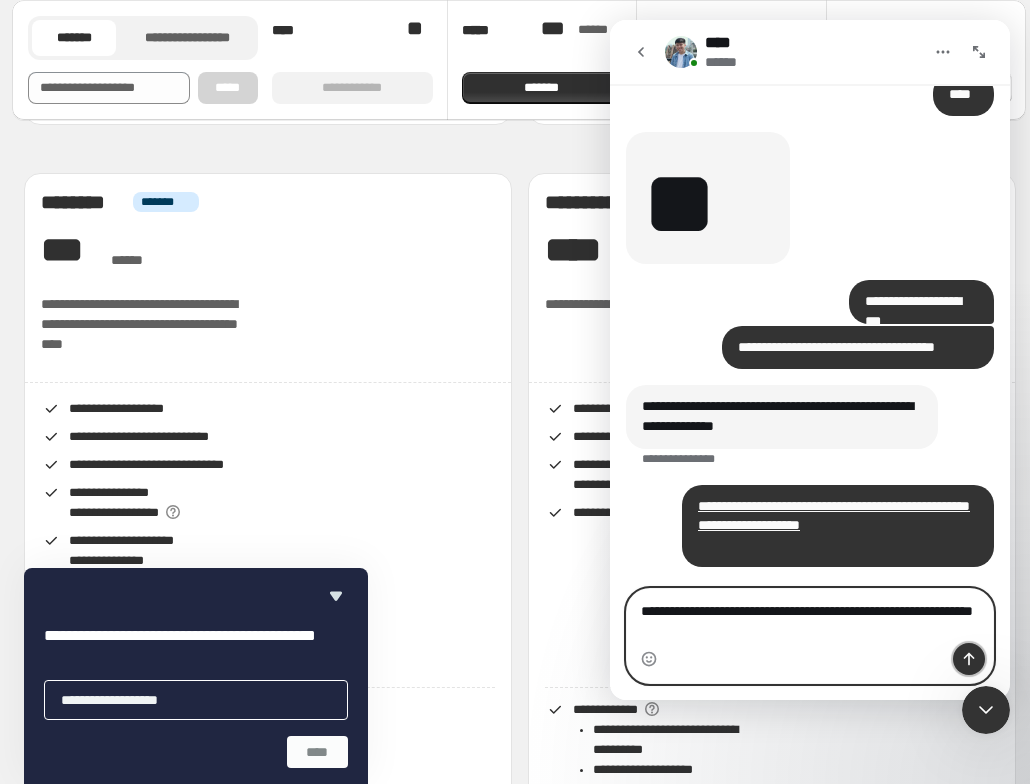 click at bounding box center [969, 659] 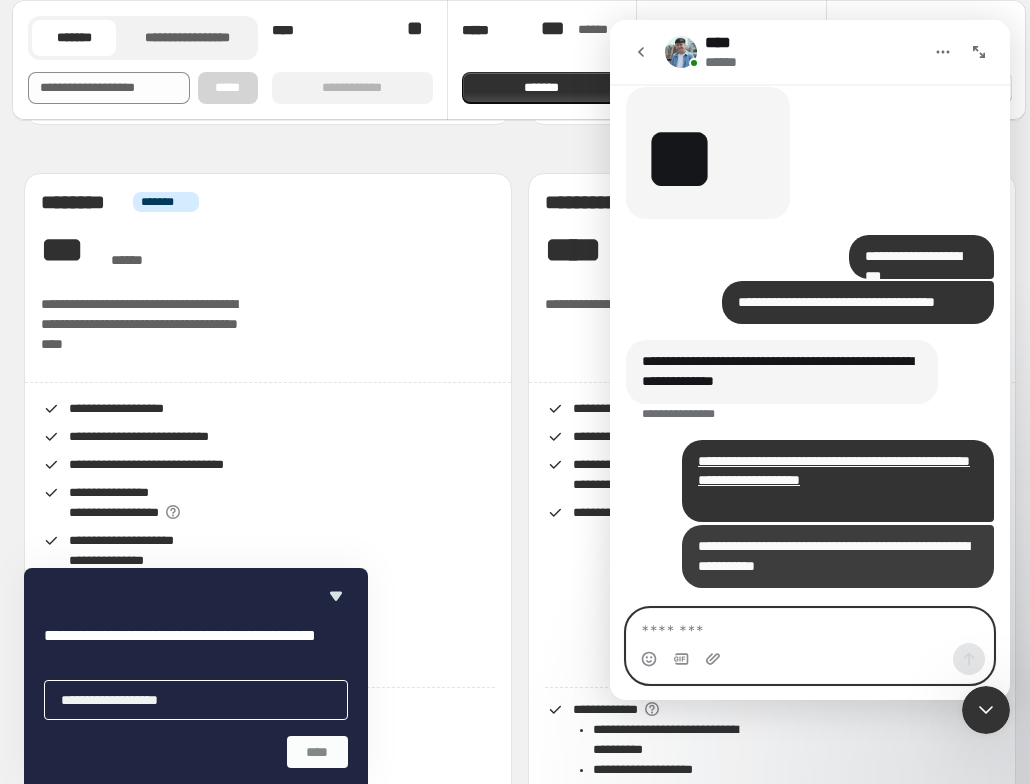 scroll, scrollTop: 2263, scrollLeft: 0, axis: vertical 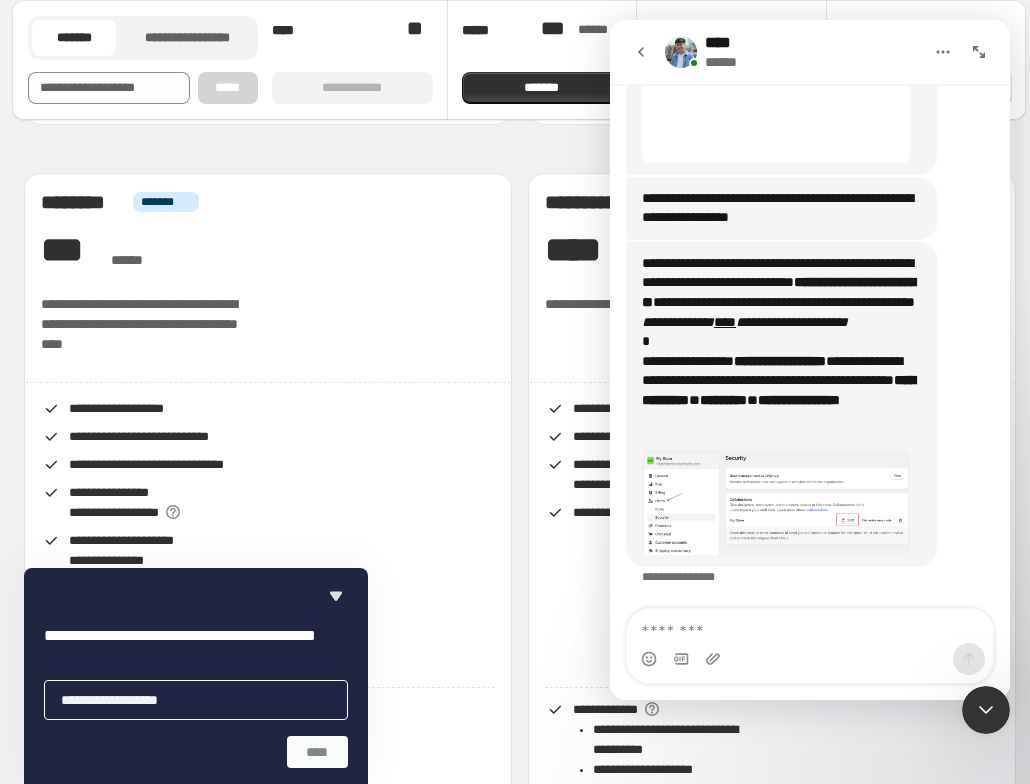 click at bounding box center (776, 503) 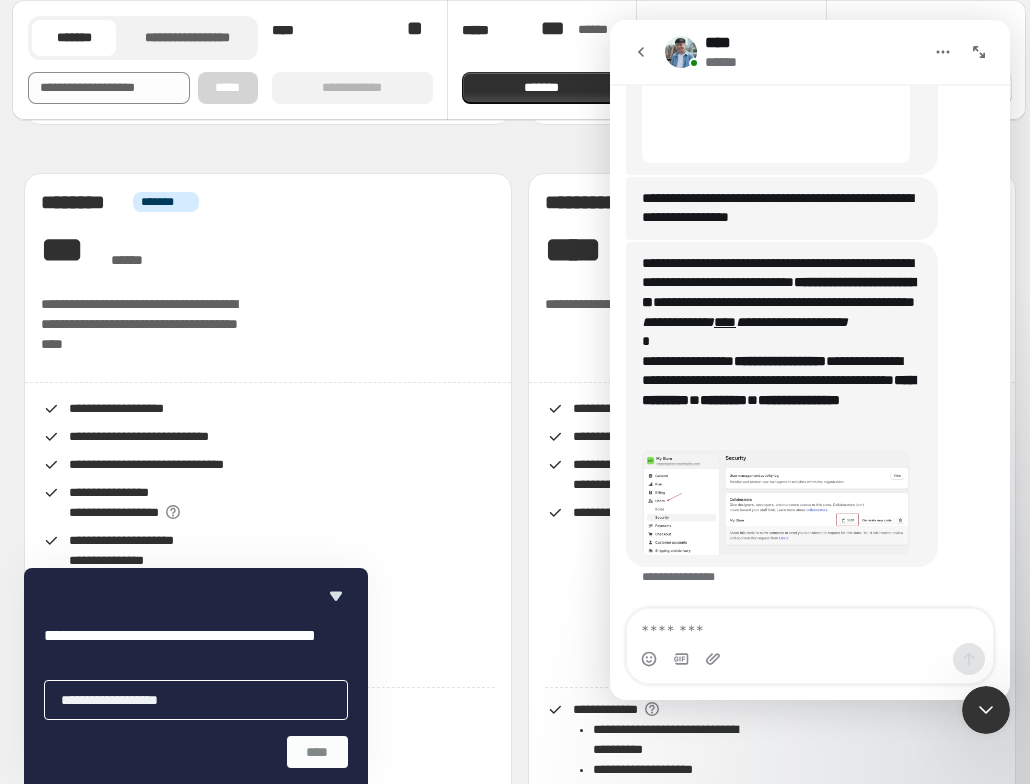 click at bounding box center (515, 411) 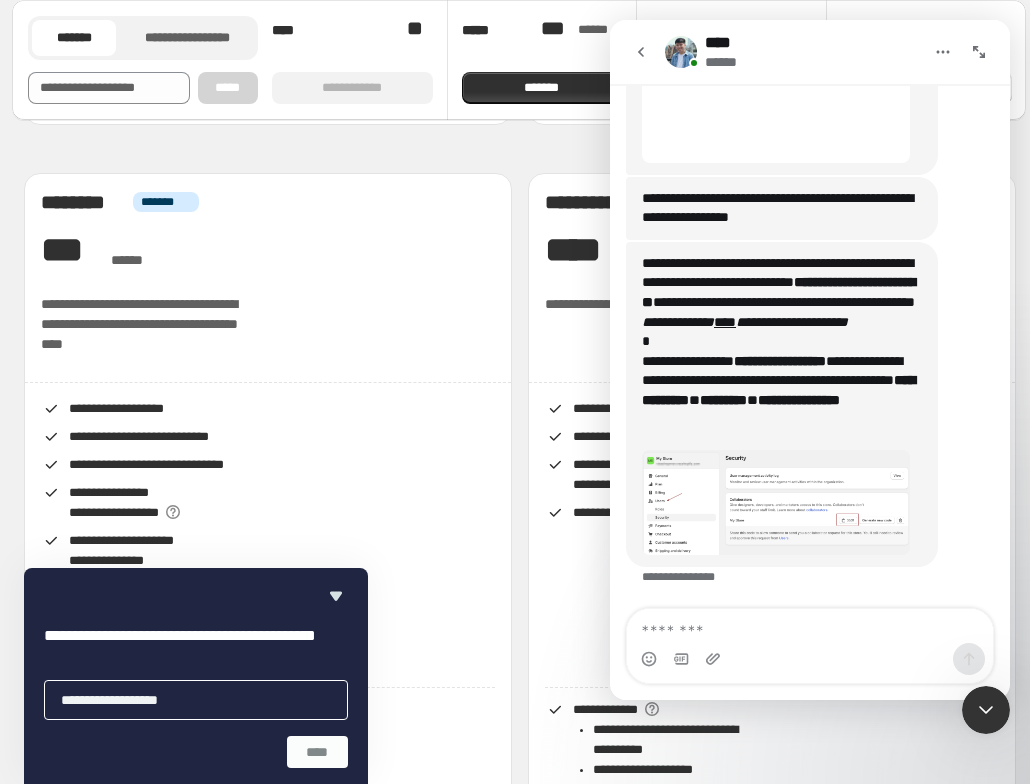 click at bounding box center (776, 503) 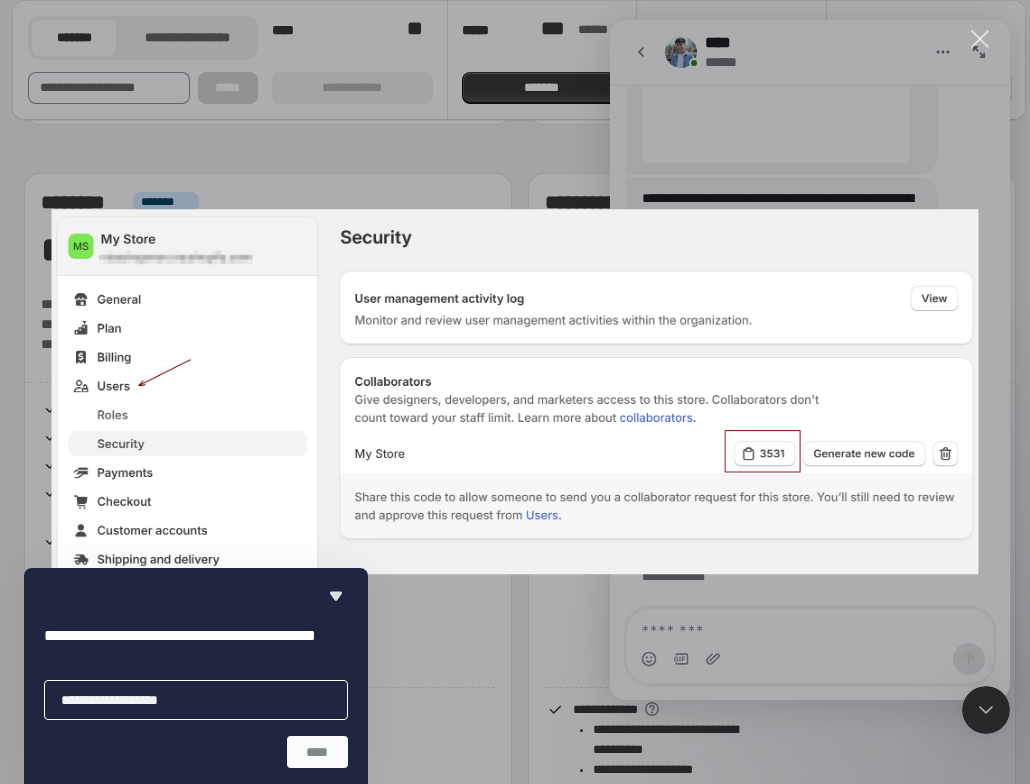 scroll, scrollTop: 900, scrollLeft: 0, axis: vertical 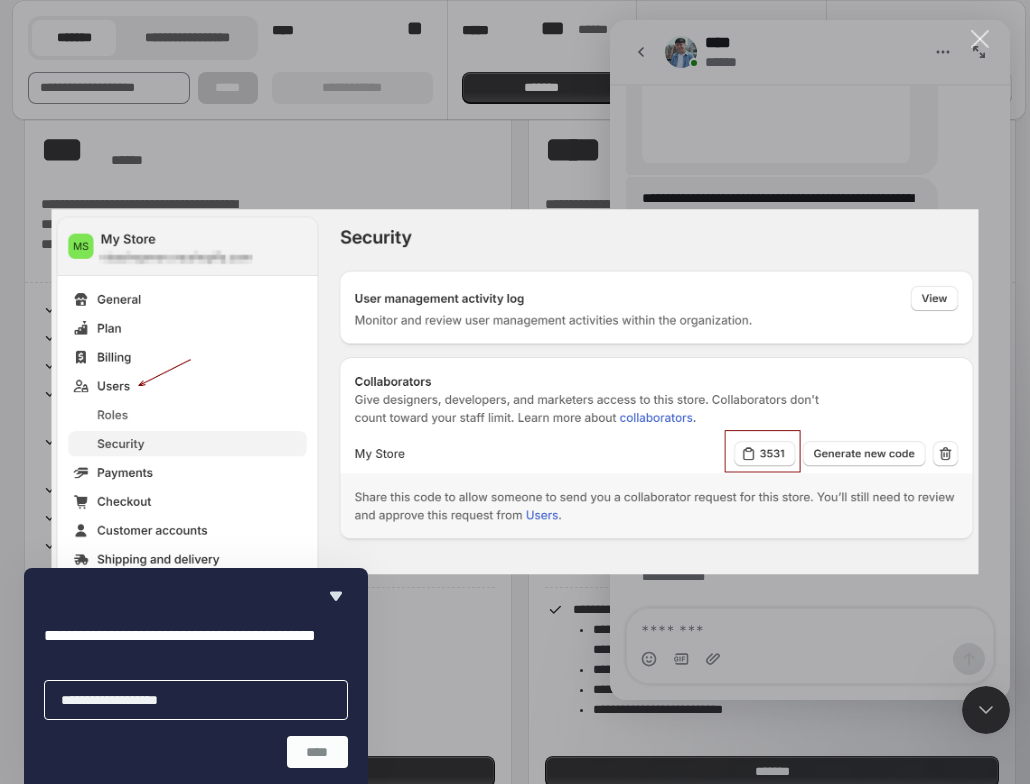 click at bounding box center [980, 39] 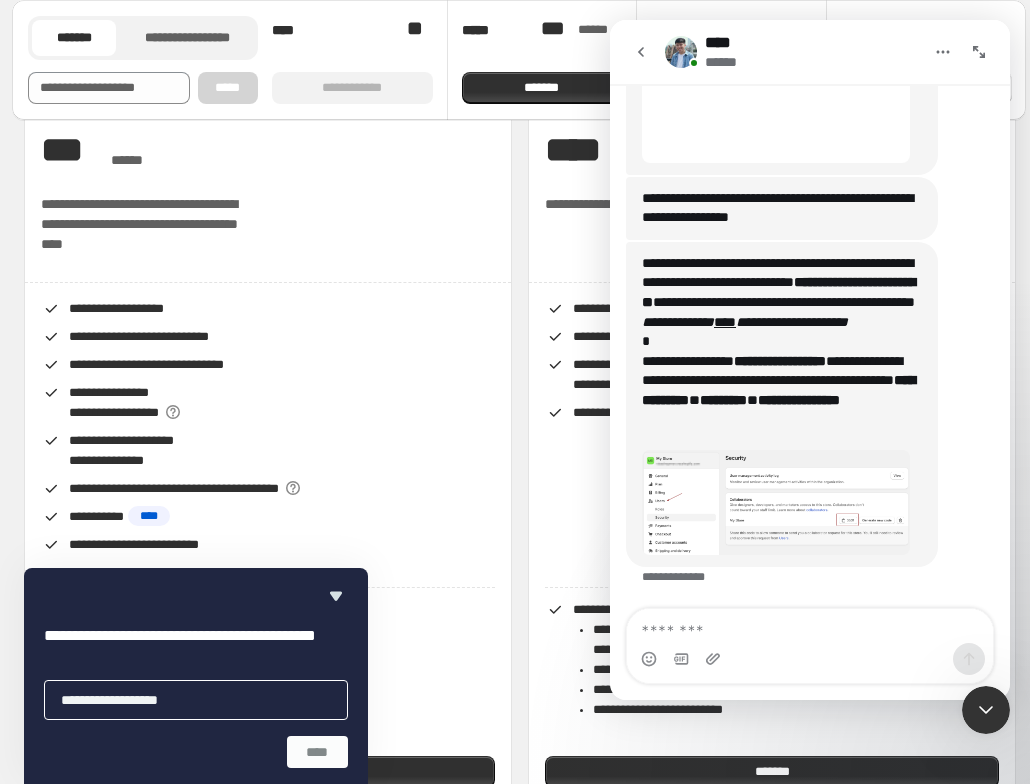click at bounding box center (810, 659) 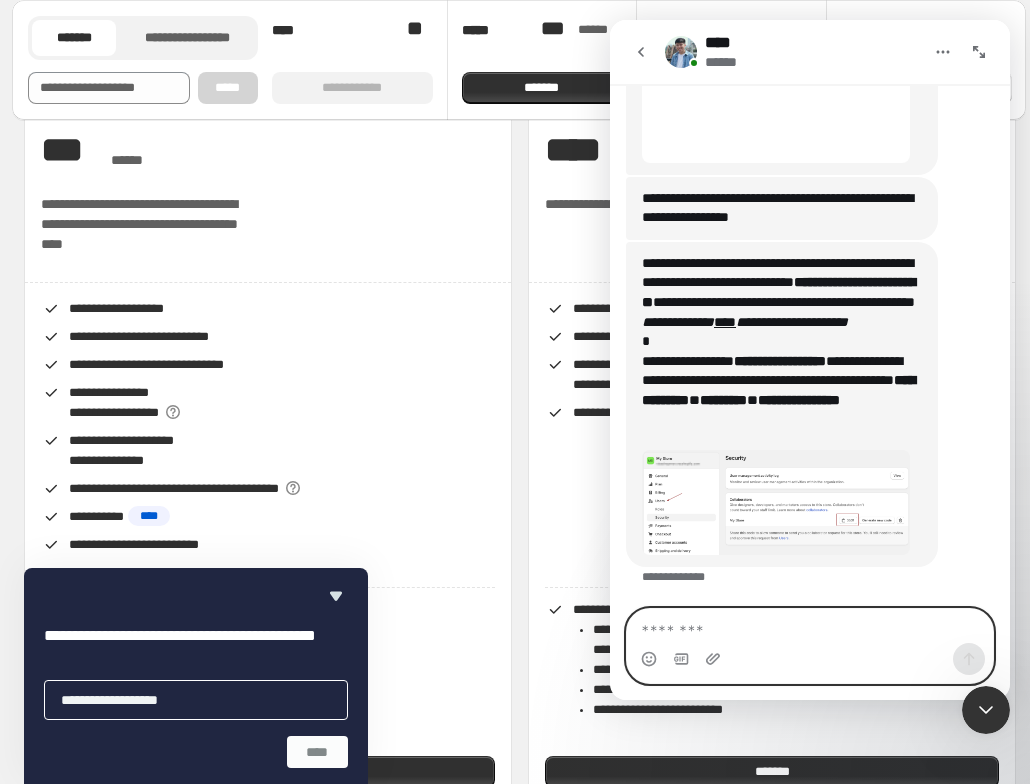 click at bounding box center (810, 626) 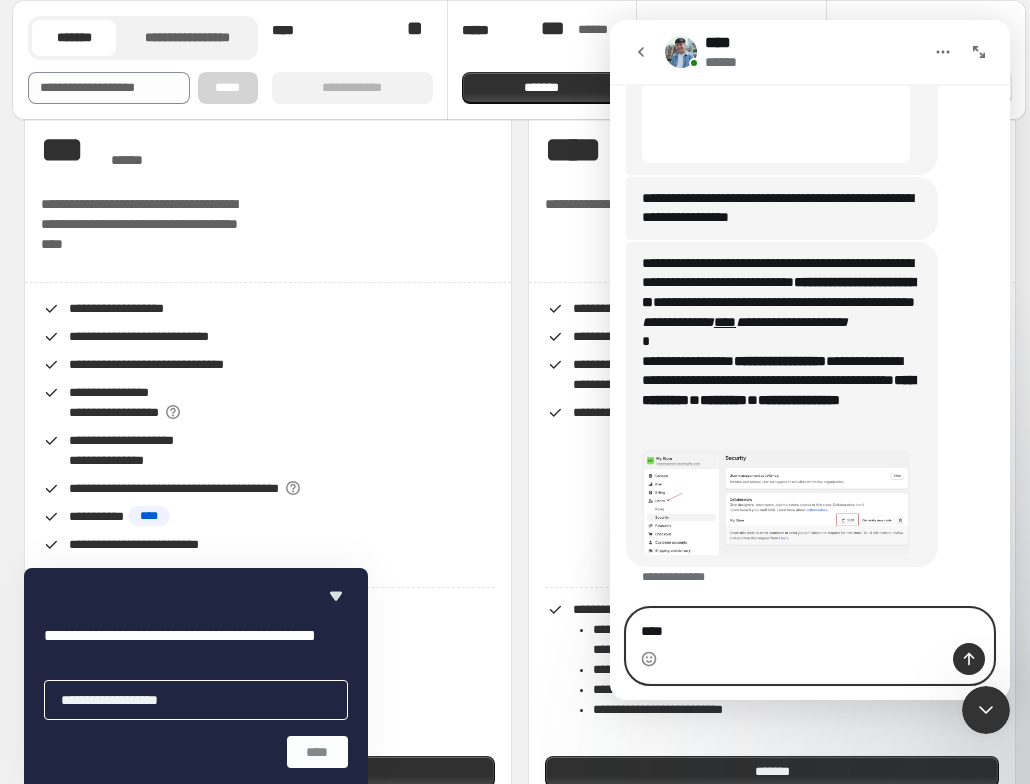 type on "****" 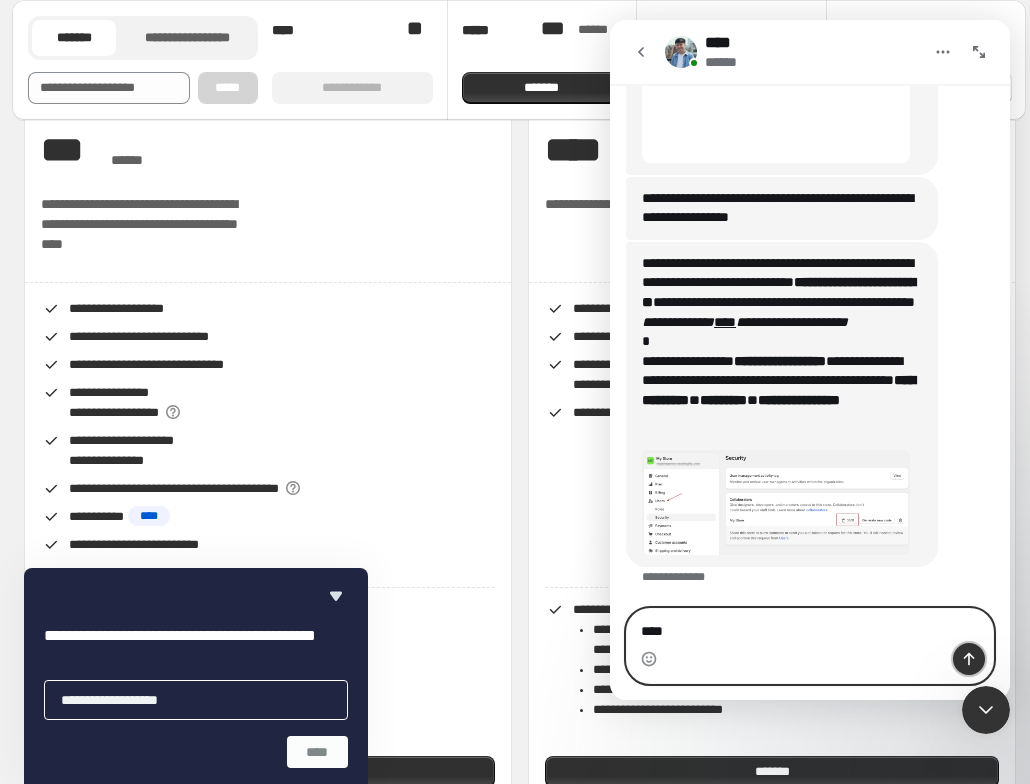 click 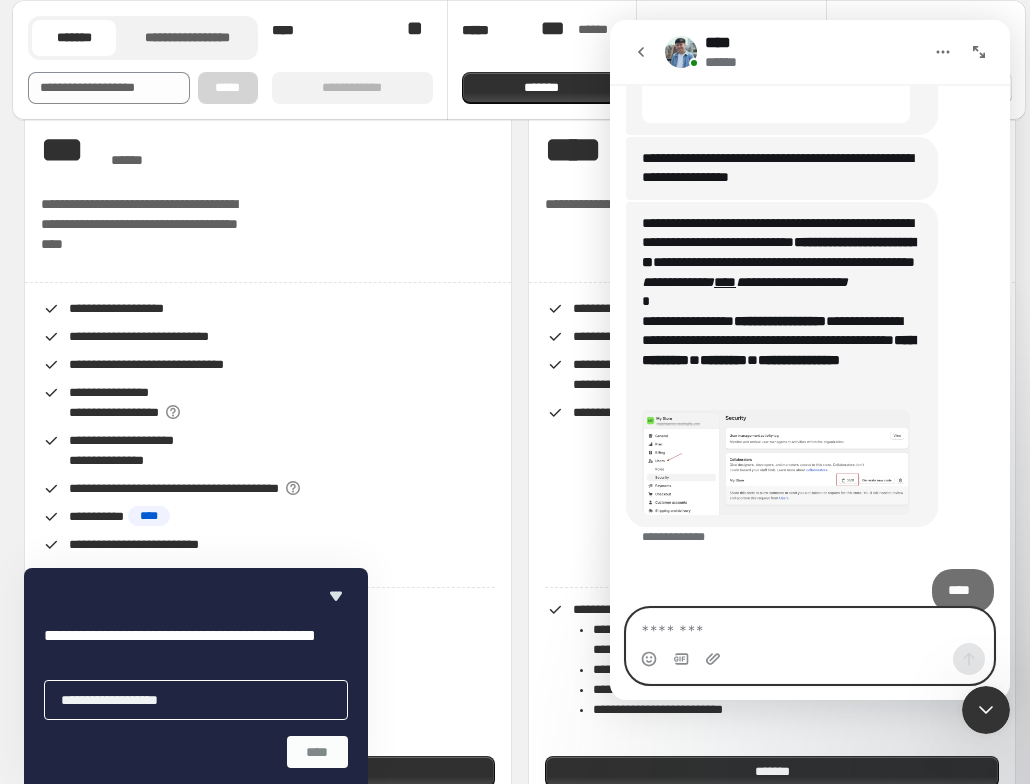 scroll, scrollTop: 2918, scrollLeft: 0, axis: vertical 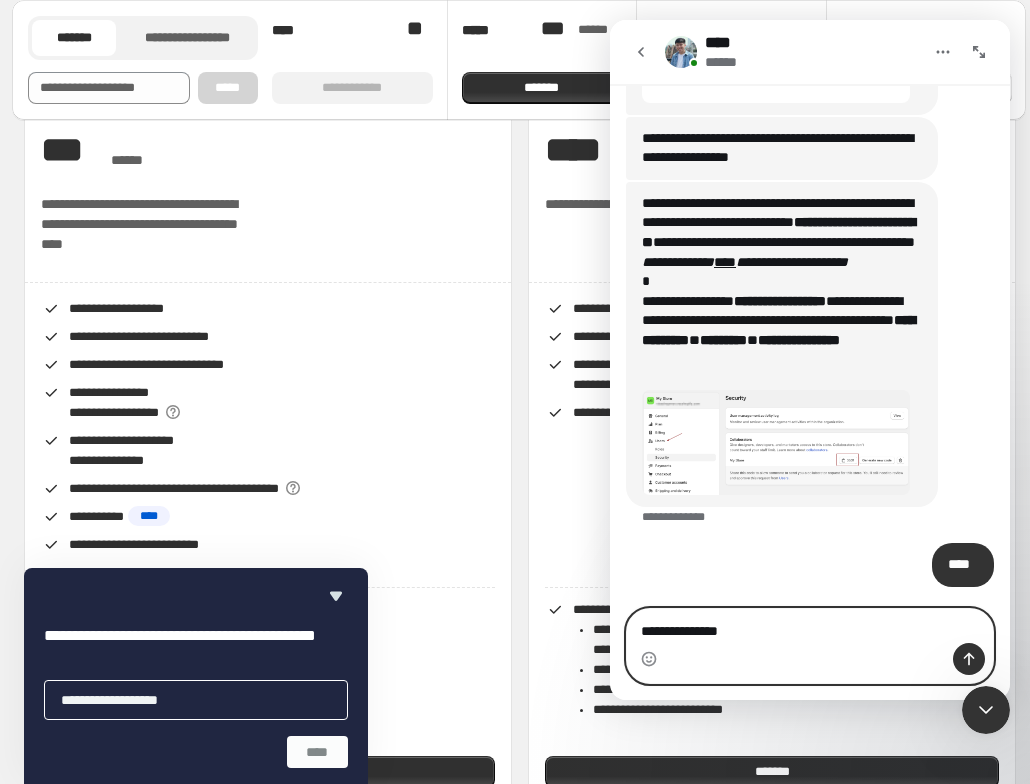 type on "**********" 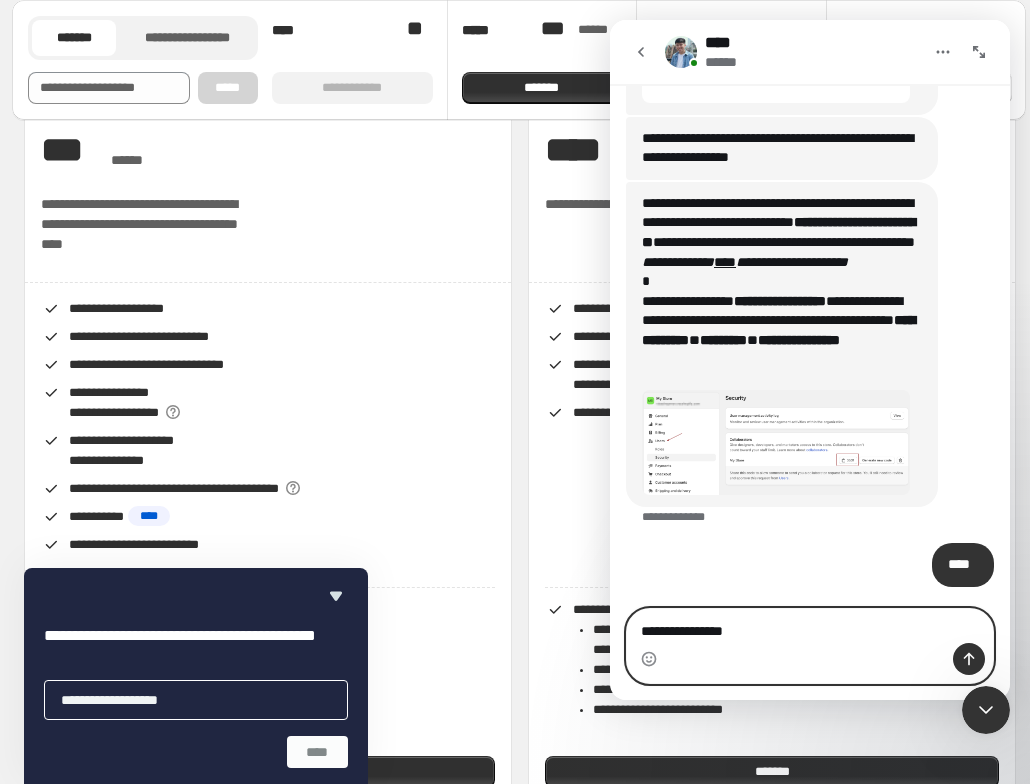 type 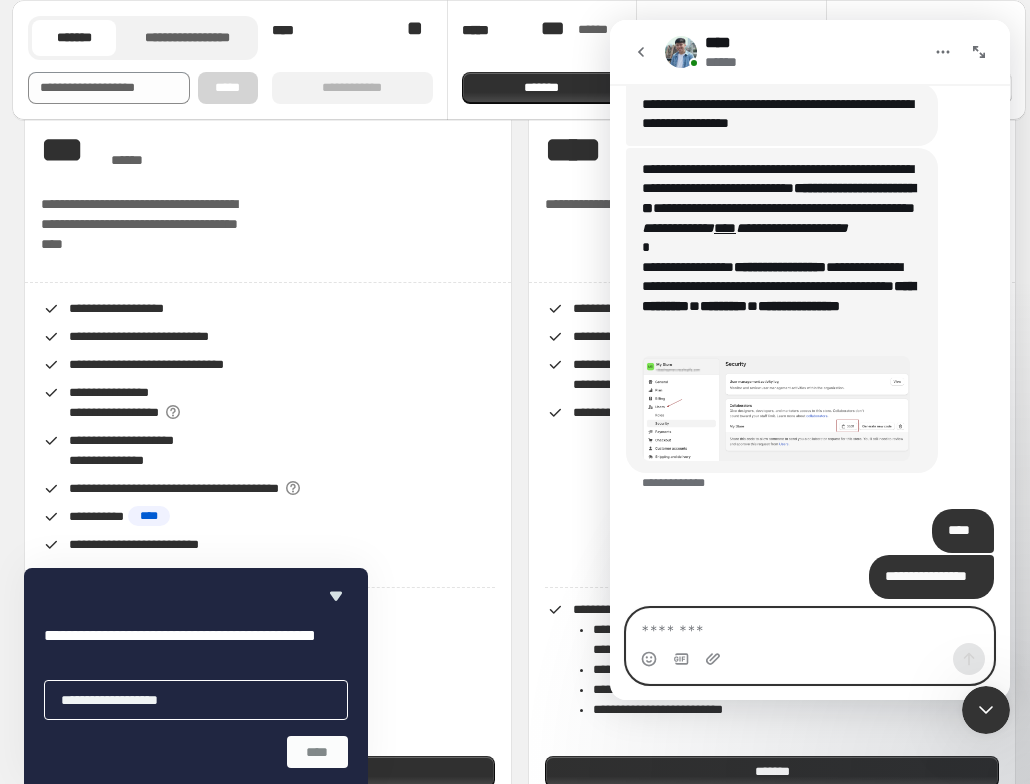 scroll, scrollTop: 2764, scrollLeft: 0, axis: vertical 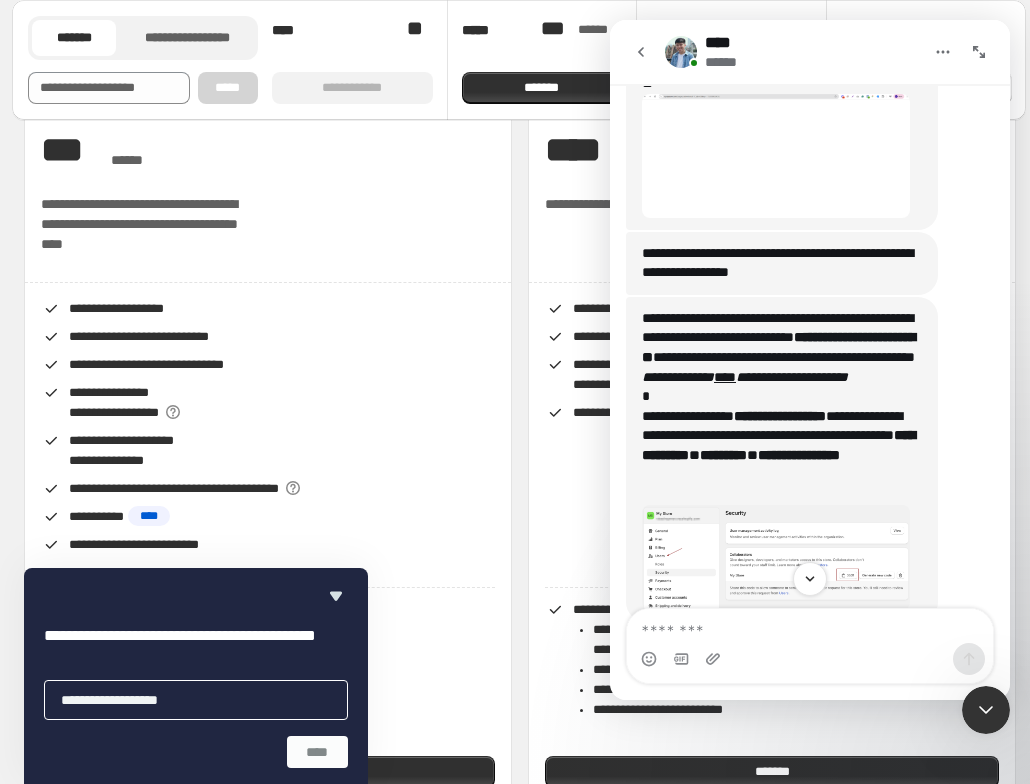 click at bounding box center [641, 52] 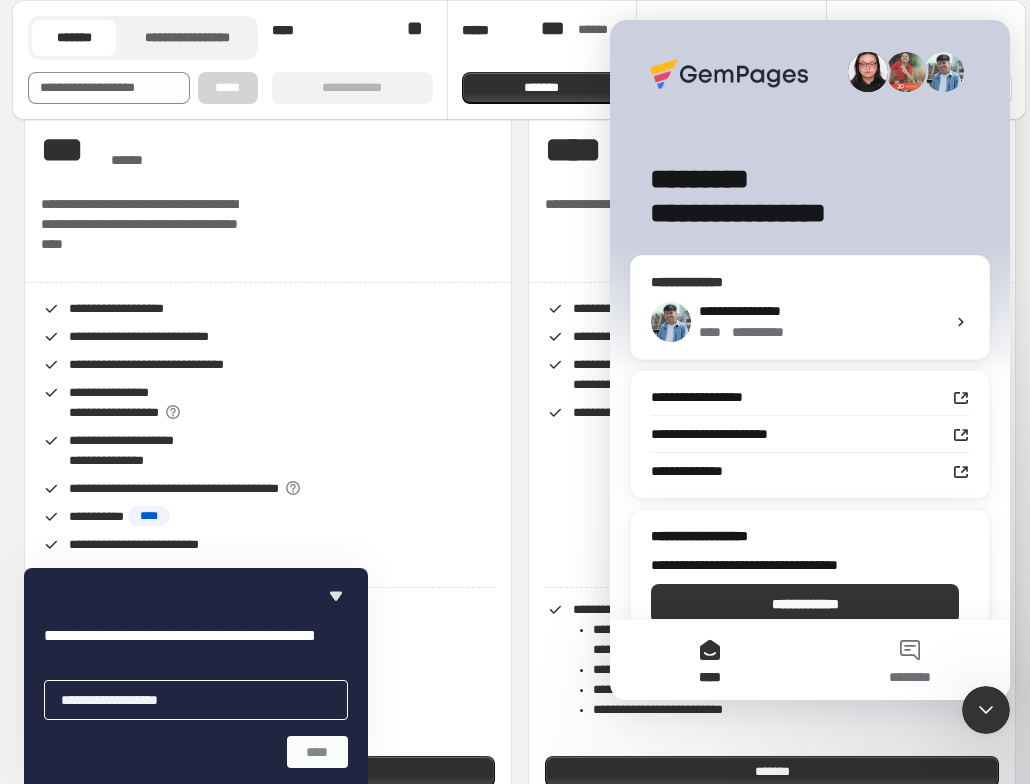 click on "**********" at bounding box center [810, 322] 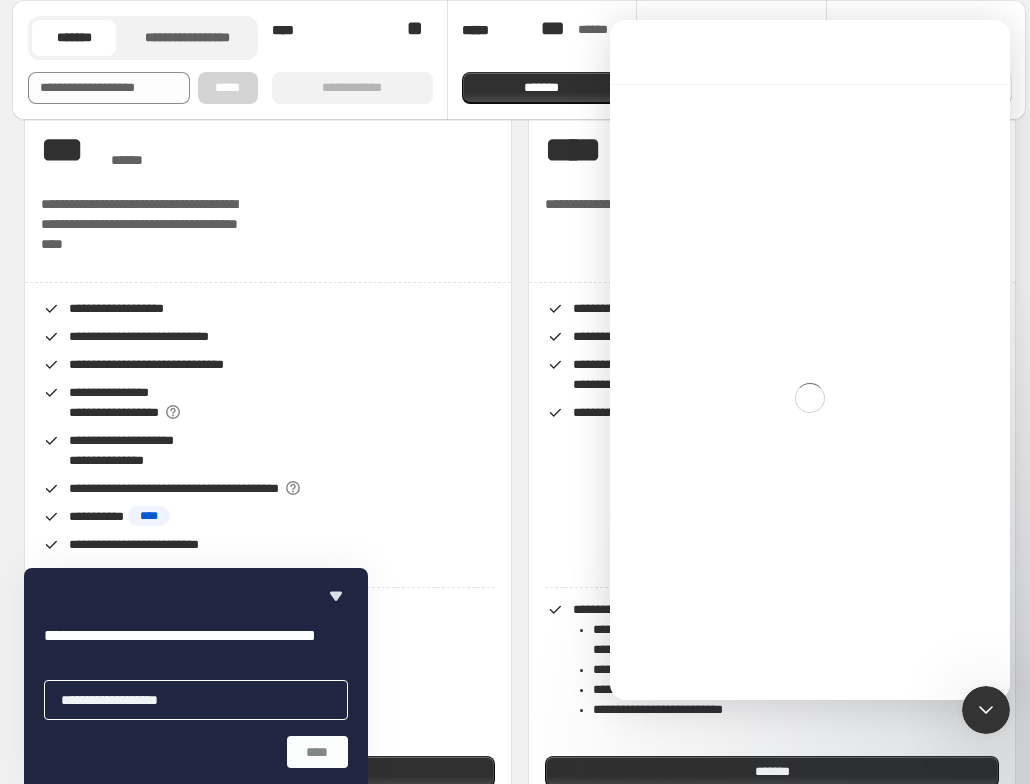 scroll, scrollTop: 12, scrollLeft: 0, axis: vertical 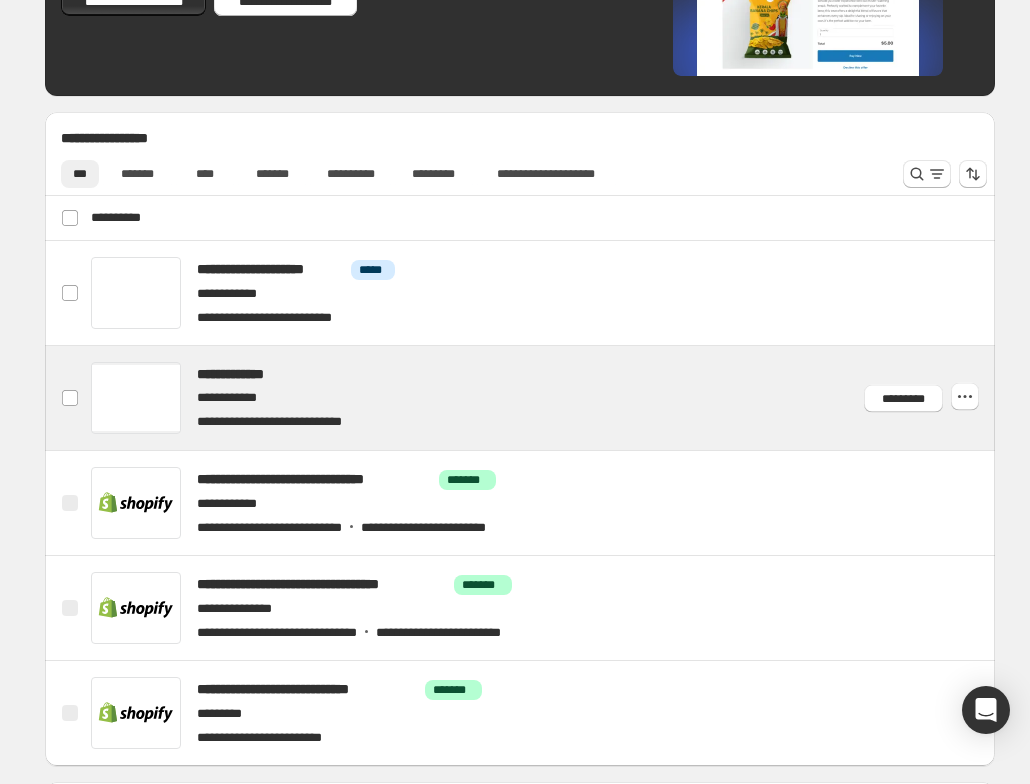 click at bounding box center (544, 398) 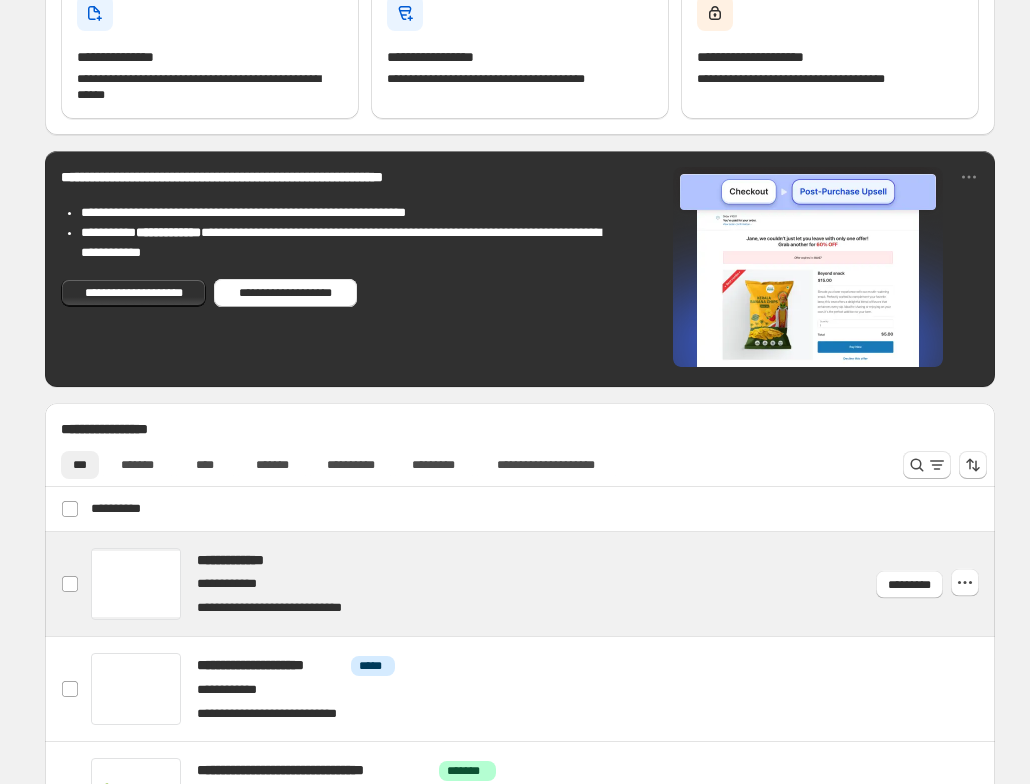 scroll, scrollTop: 400, scrollLeft: 0, axis: vertical 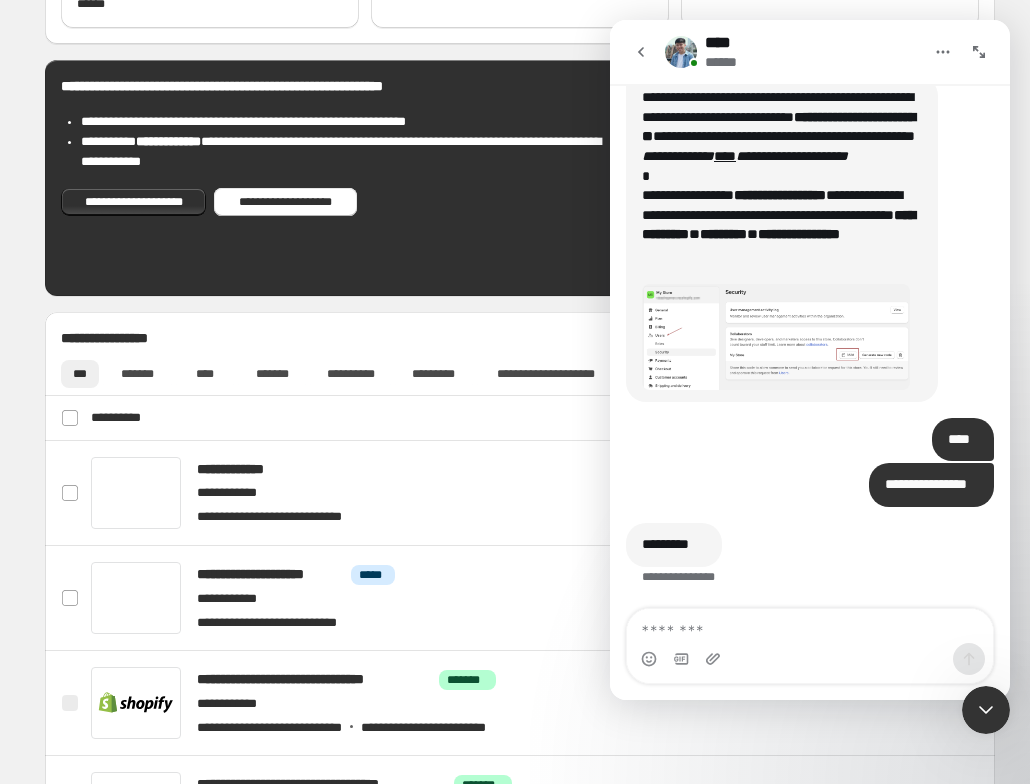 click on "********* ****   *   ********" at bounding box center [810, 567] 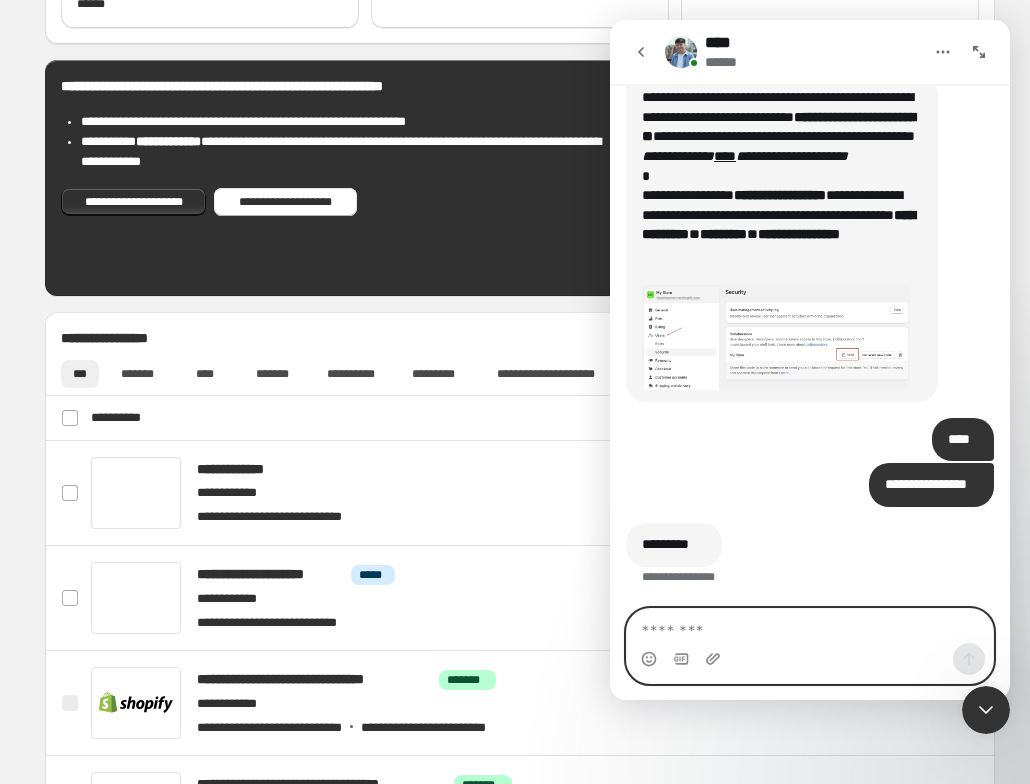 click at bounding box center [810, 626] 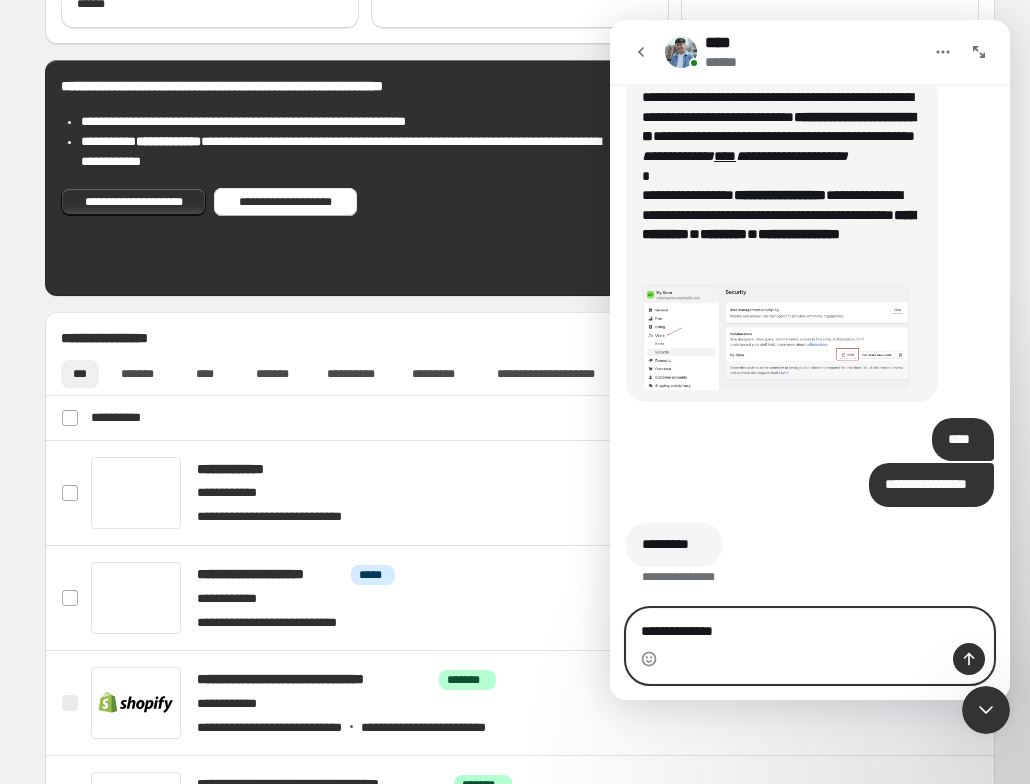 type on "**********" 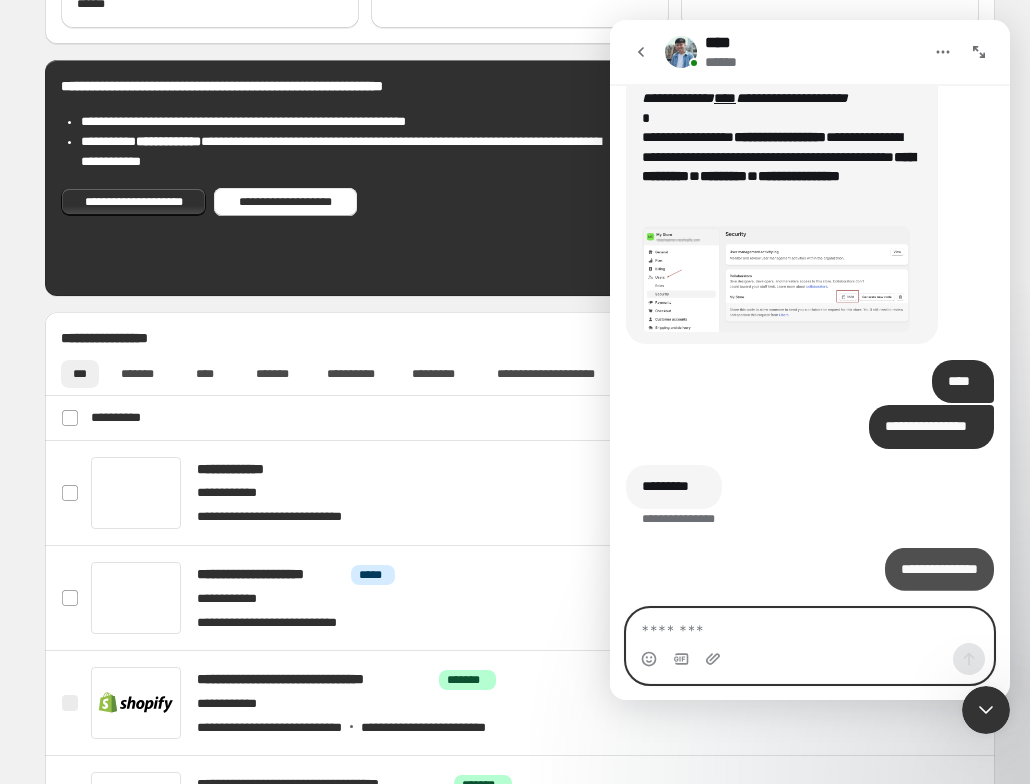 scroll, scrollTop: 3083, scrollLeft: 0, axis: vertical 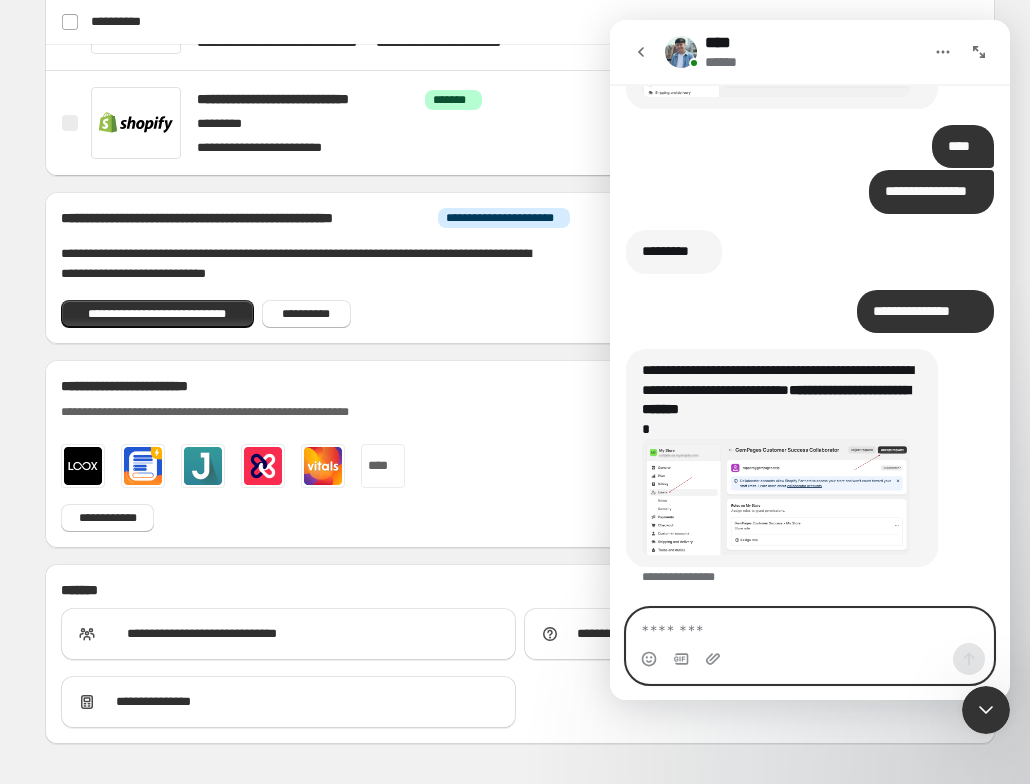 click at bounding box center (810, 626) 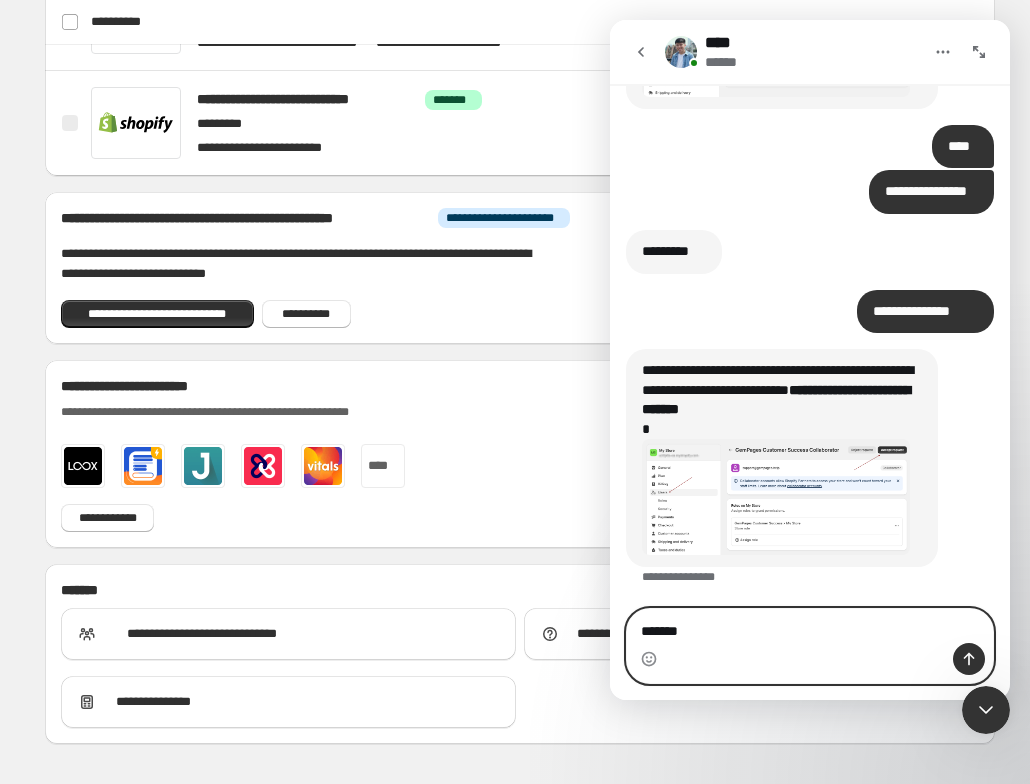 type on "********" 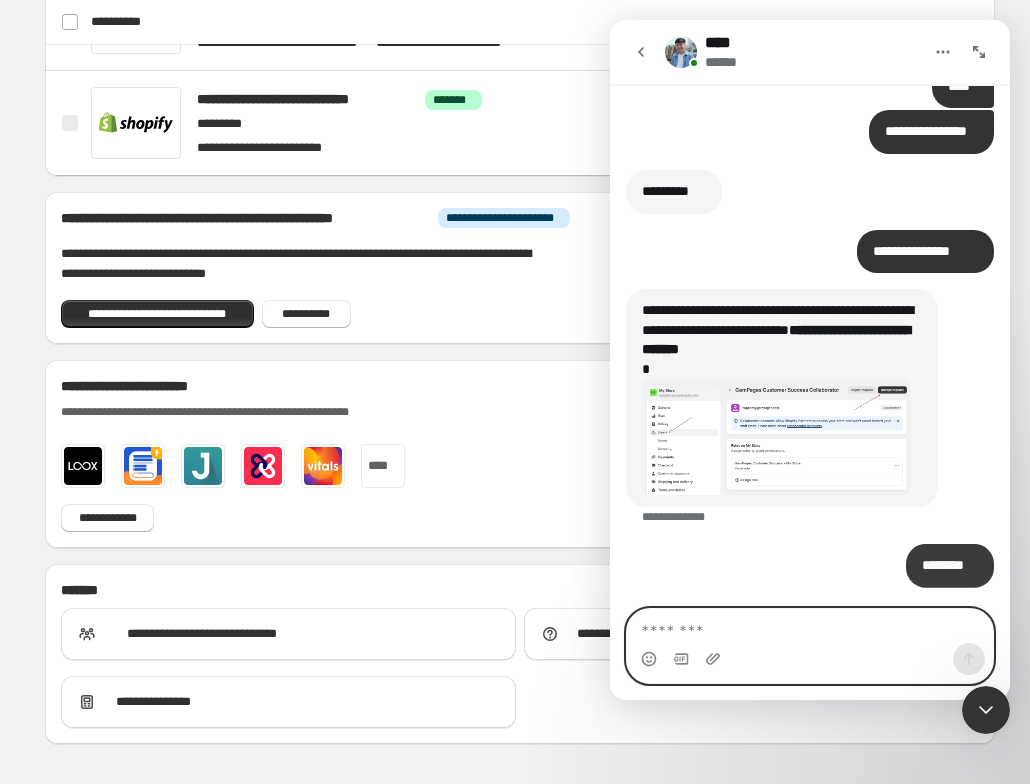 scroll, scrollTop: 3377, scrollLeft: 0, axis: vertical 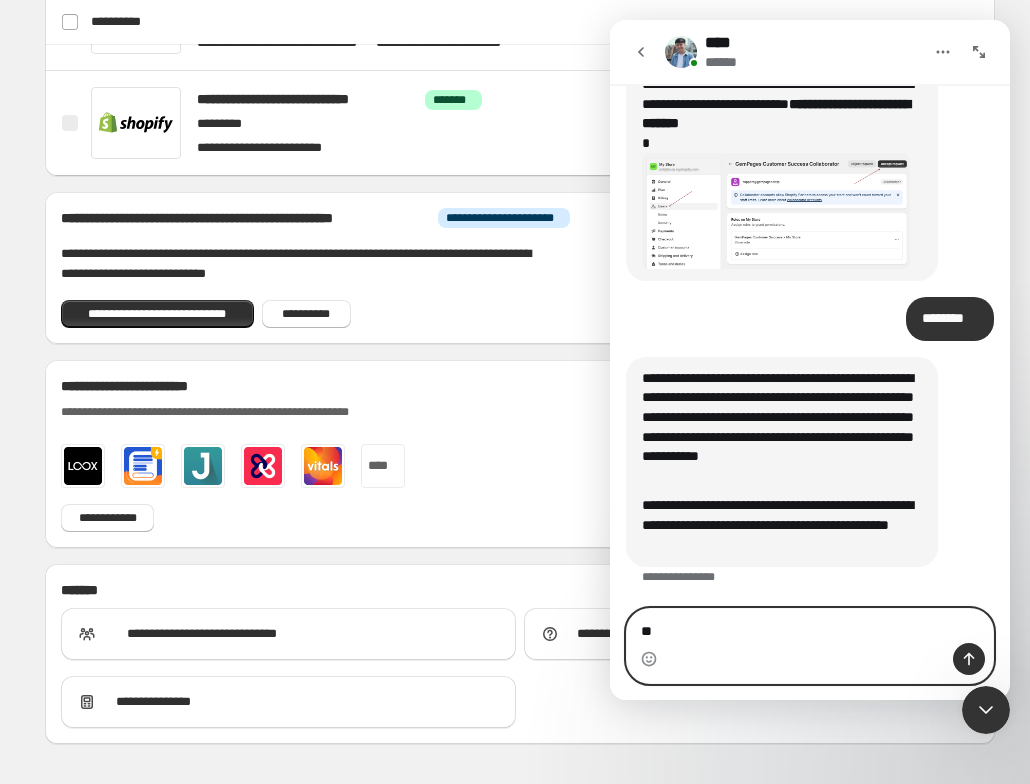 type on "*" 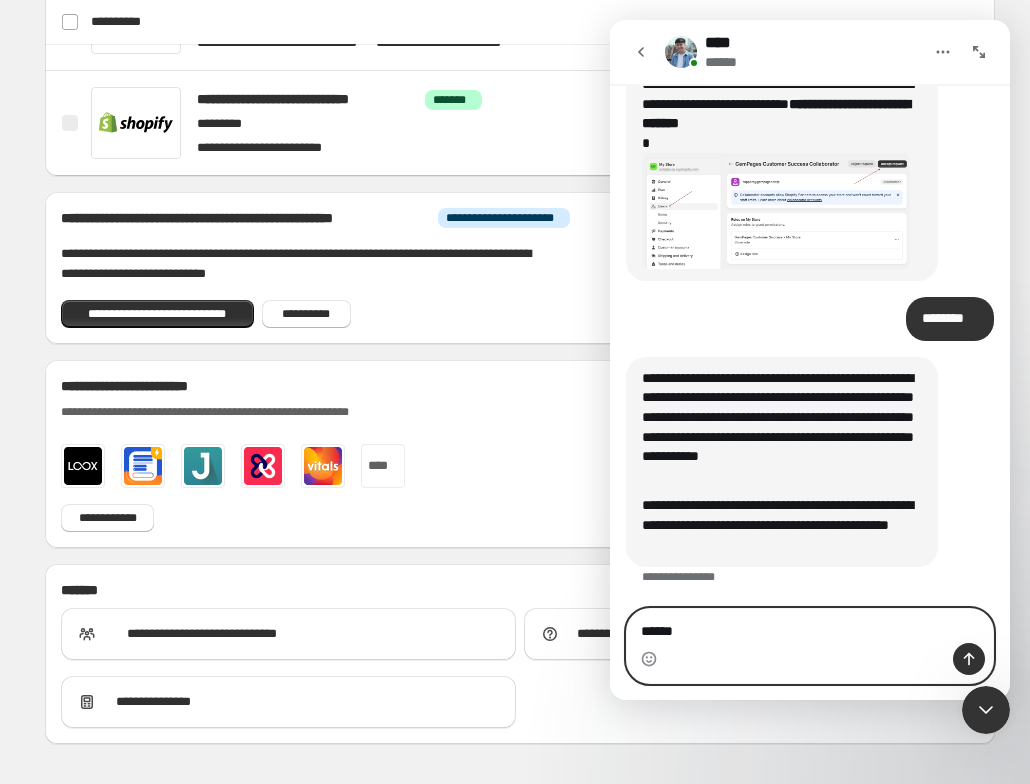 type on "*******" 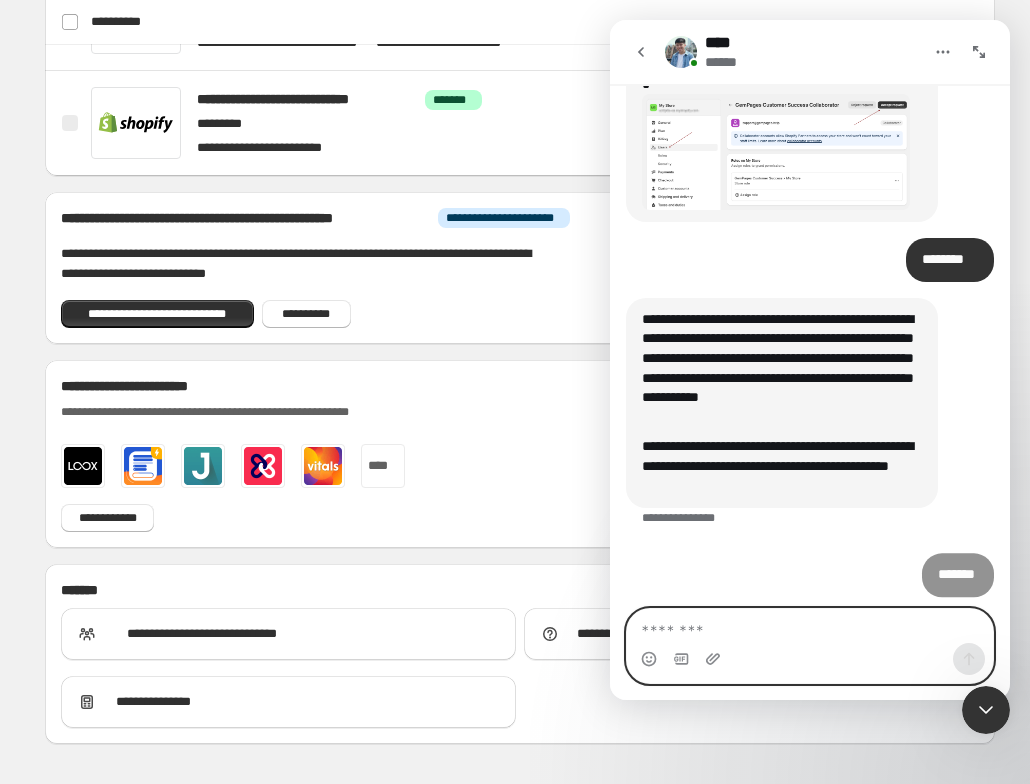 scroll, scrollTop: 3663, scrollLeft: 0, axis: vertical 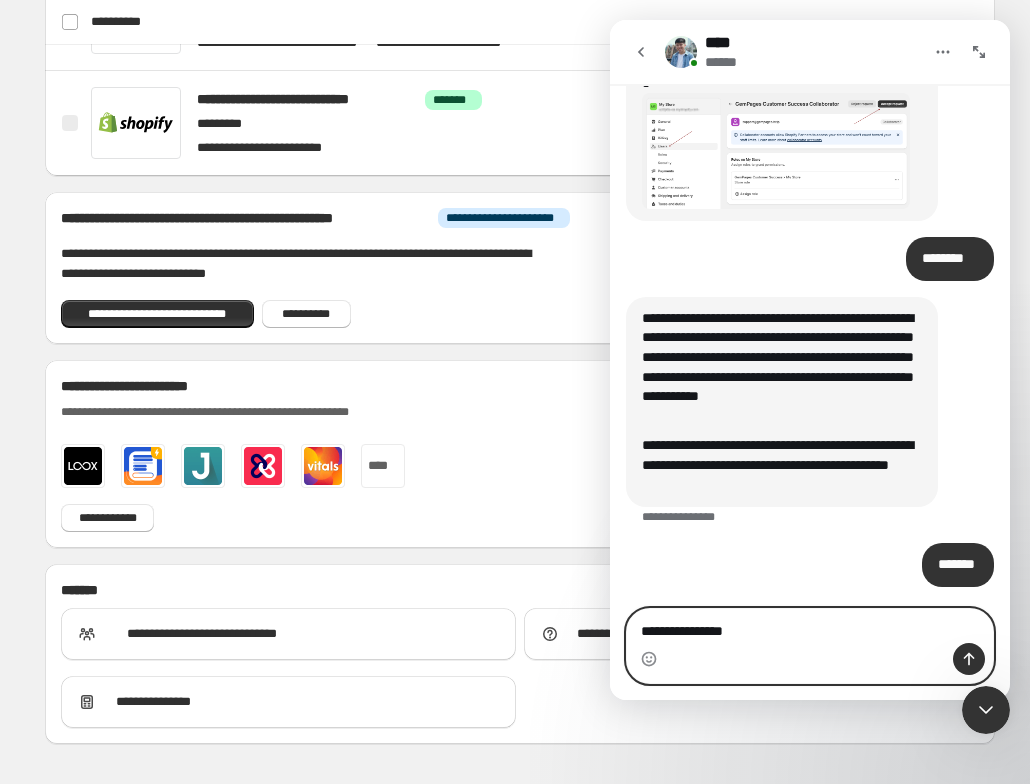 type on "**********" 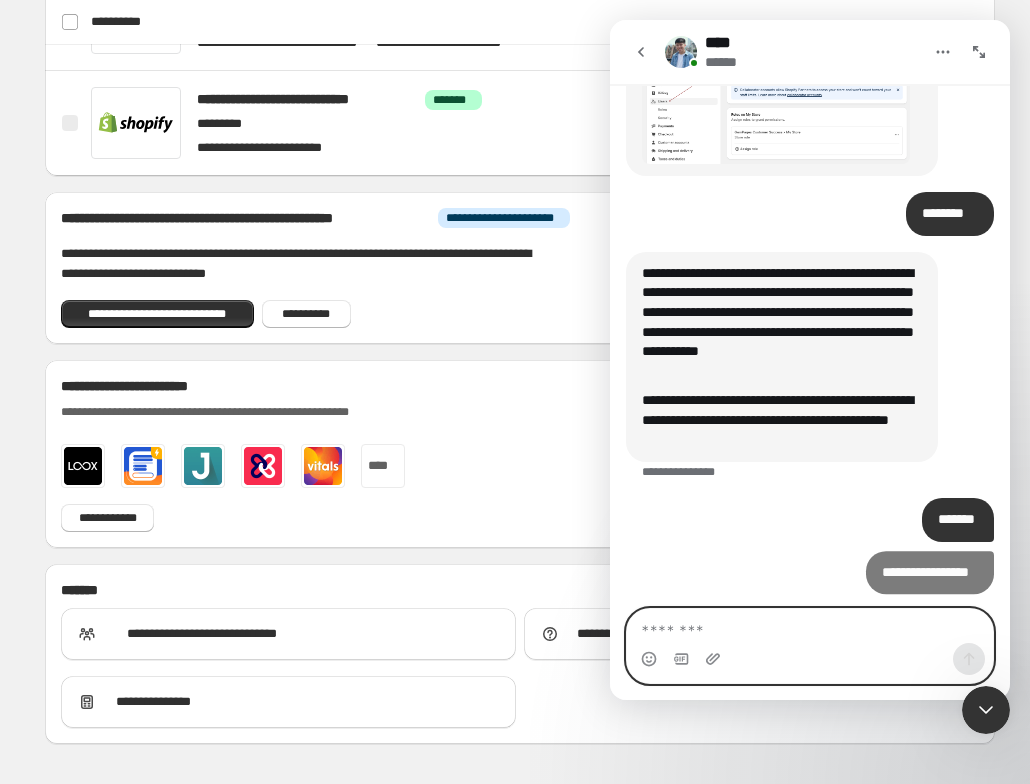 scroll, scrollTop: 3708, scrollLeft: 0, axis: vertical 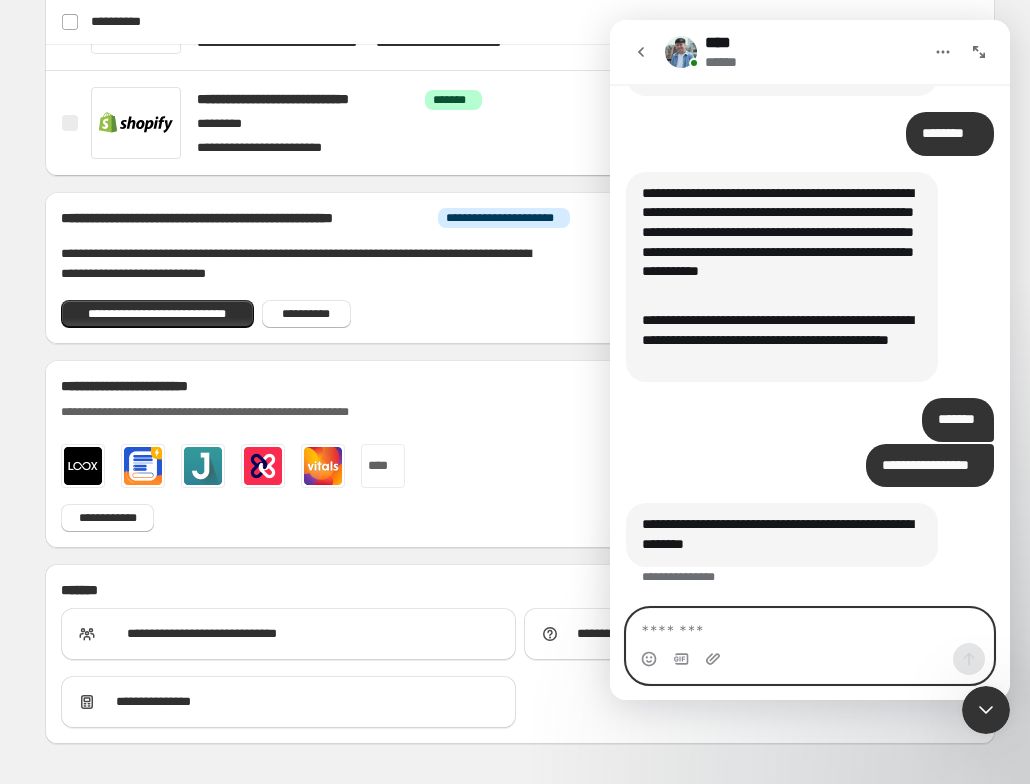 click at bounding box center [810, 626] 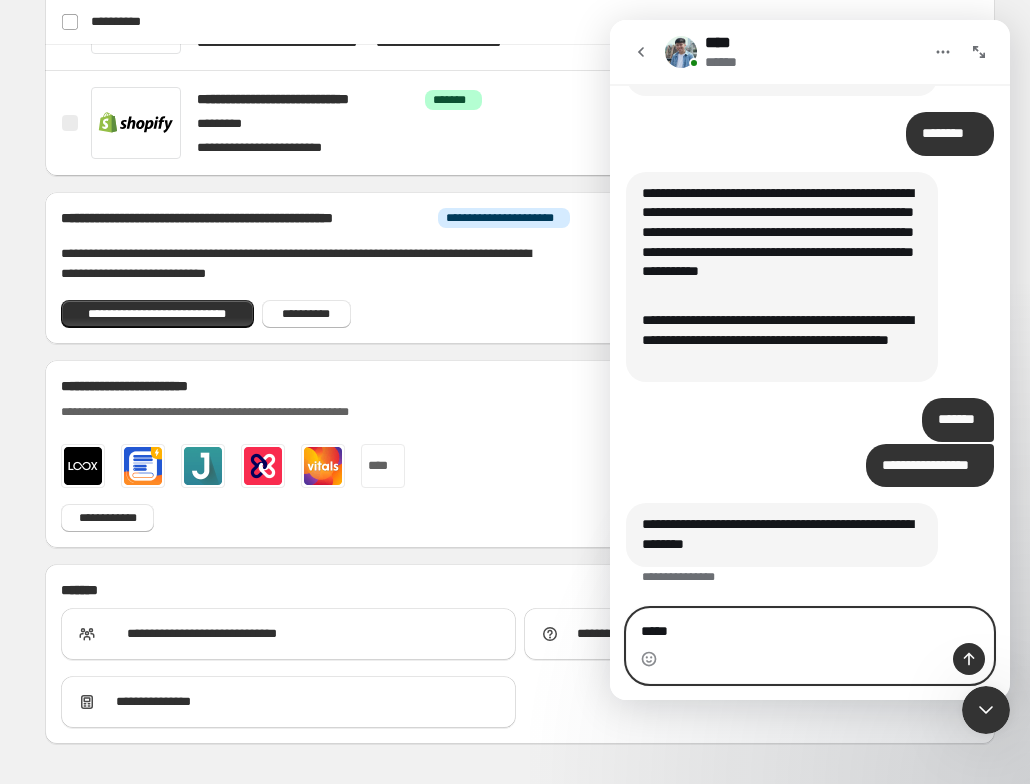 type on "******" 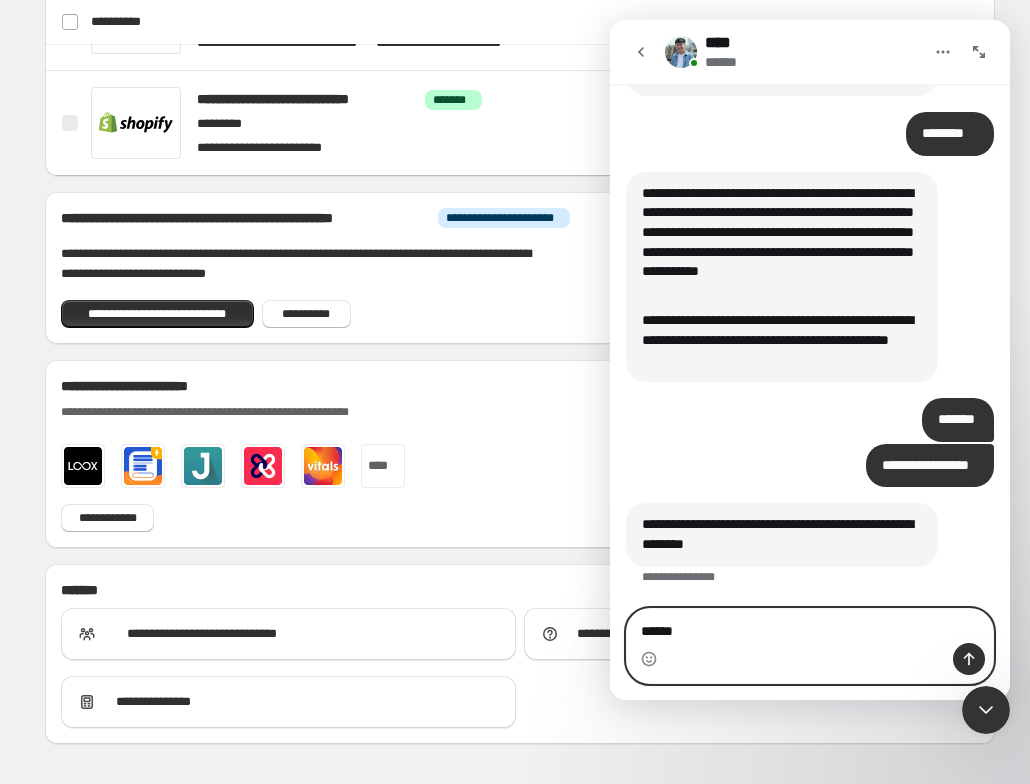 type 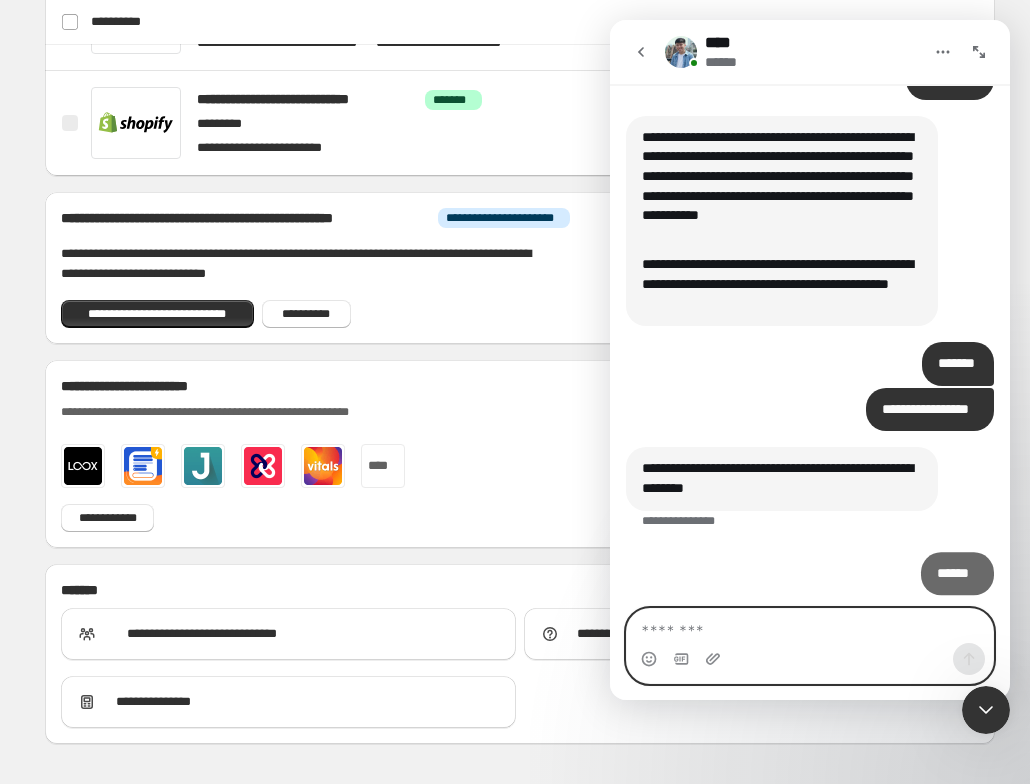 scroll, scrollTop: 3847, scrollLeft: 0, axis: vertical 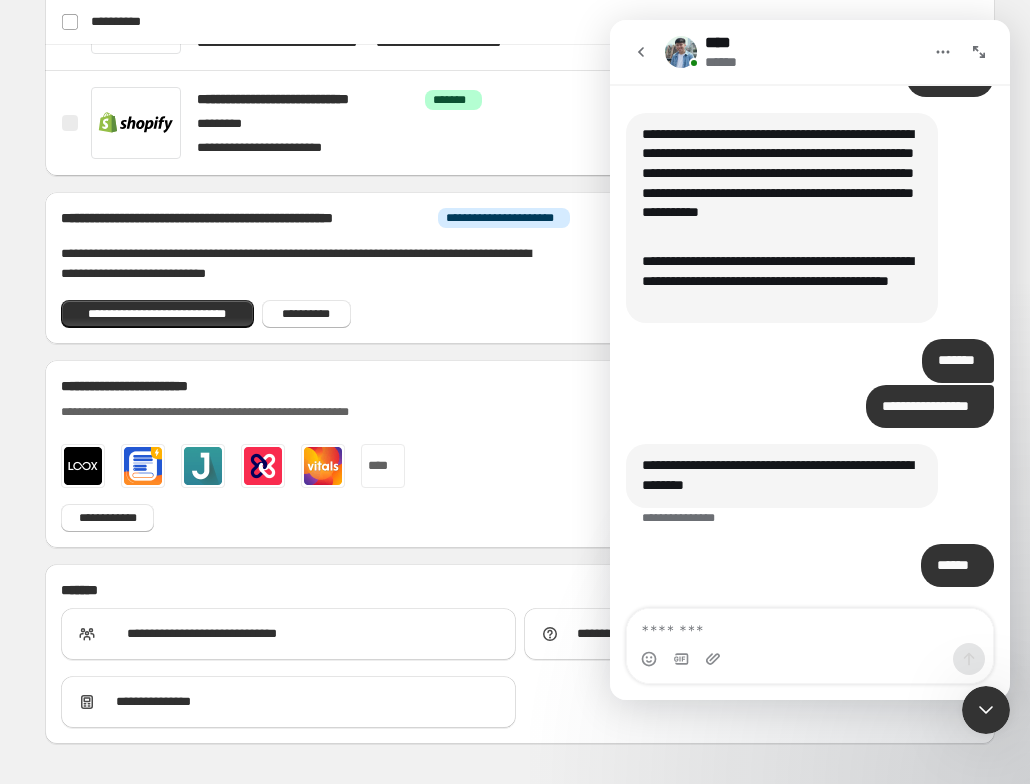 click on "**********" at bounding box center (520, -163) 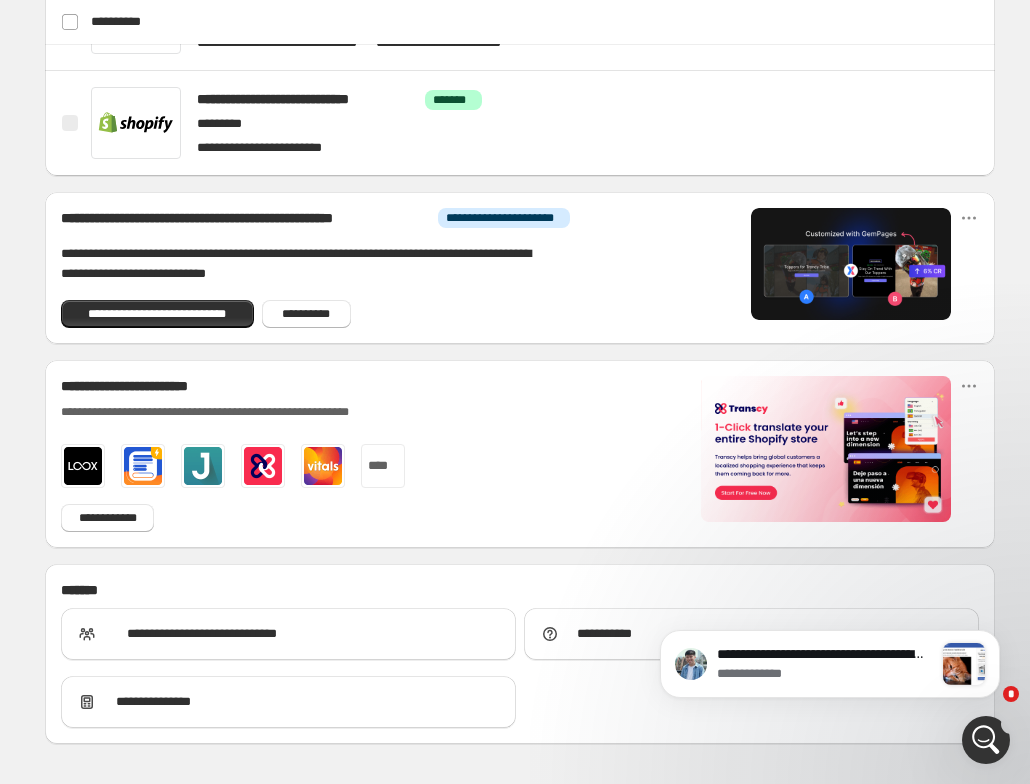 scroll, scrollTop: 0, scrollLeft: 0, axis: both 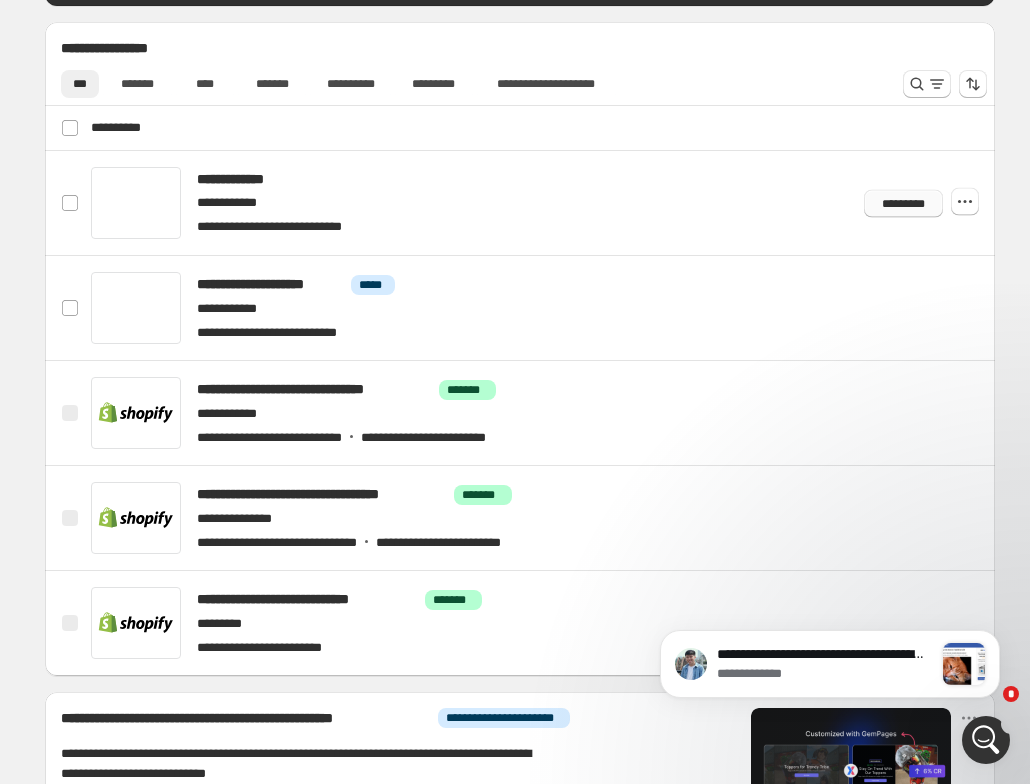 click on "*********" at bounding box center (903, 203) 